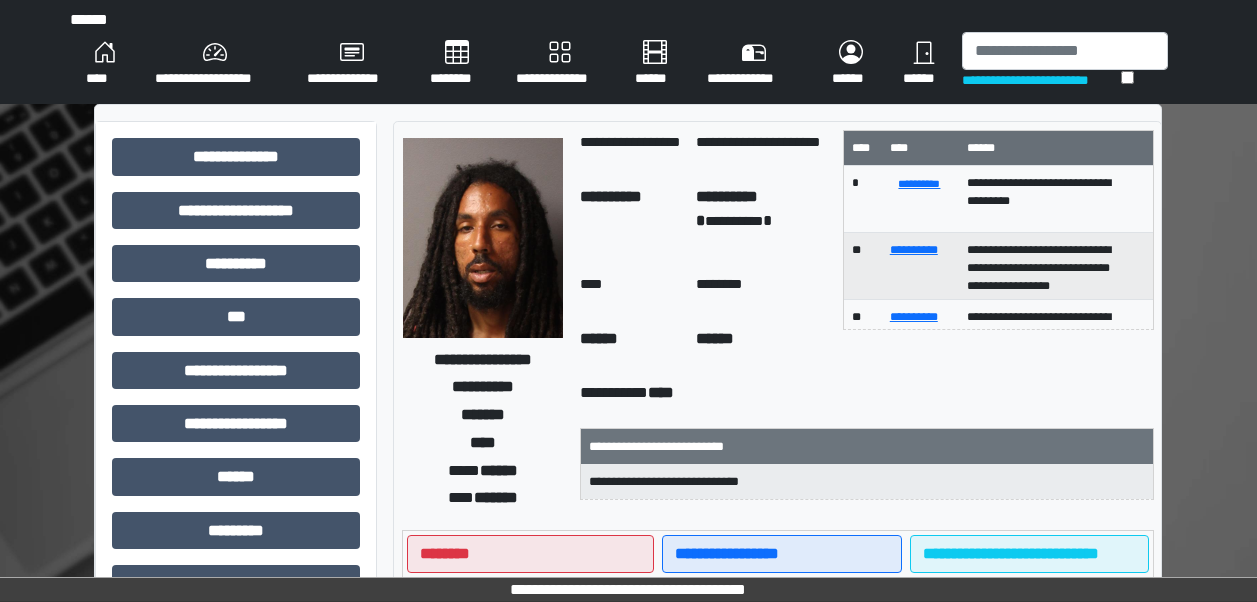scroll, scrollTop: 0, scrollLeft: 0, axis: both 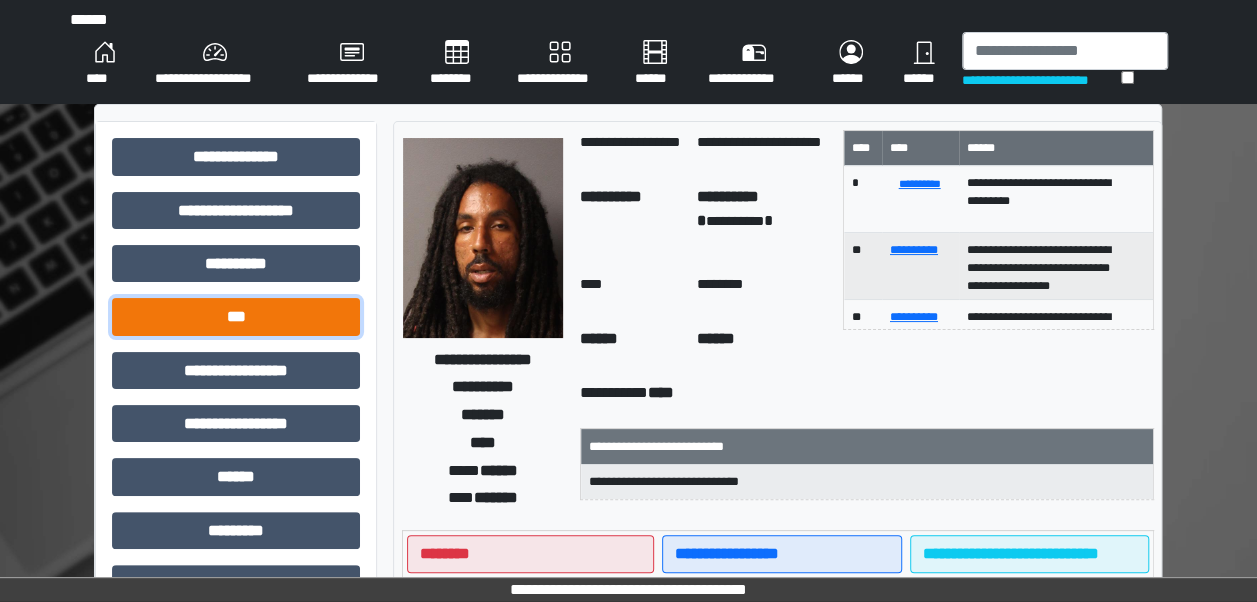 click on "***" at bounding box center (236, 316) 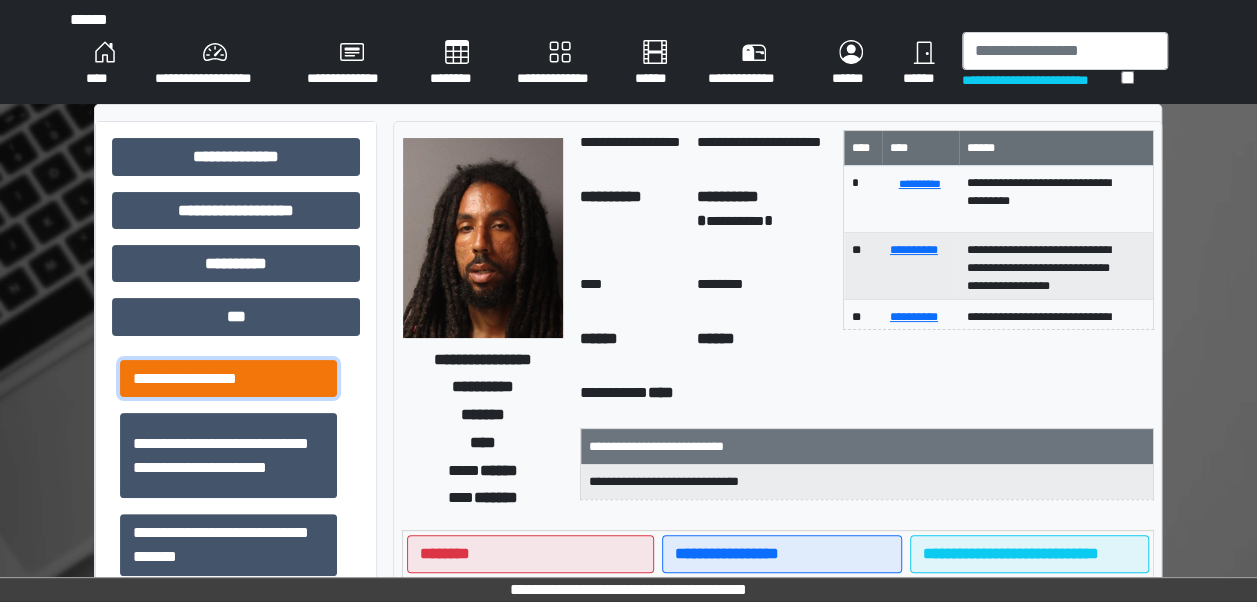click on "**********" at bounding box center [228, 378] 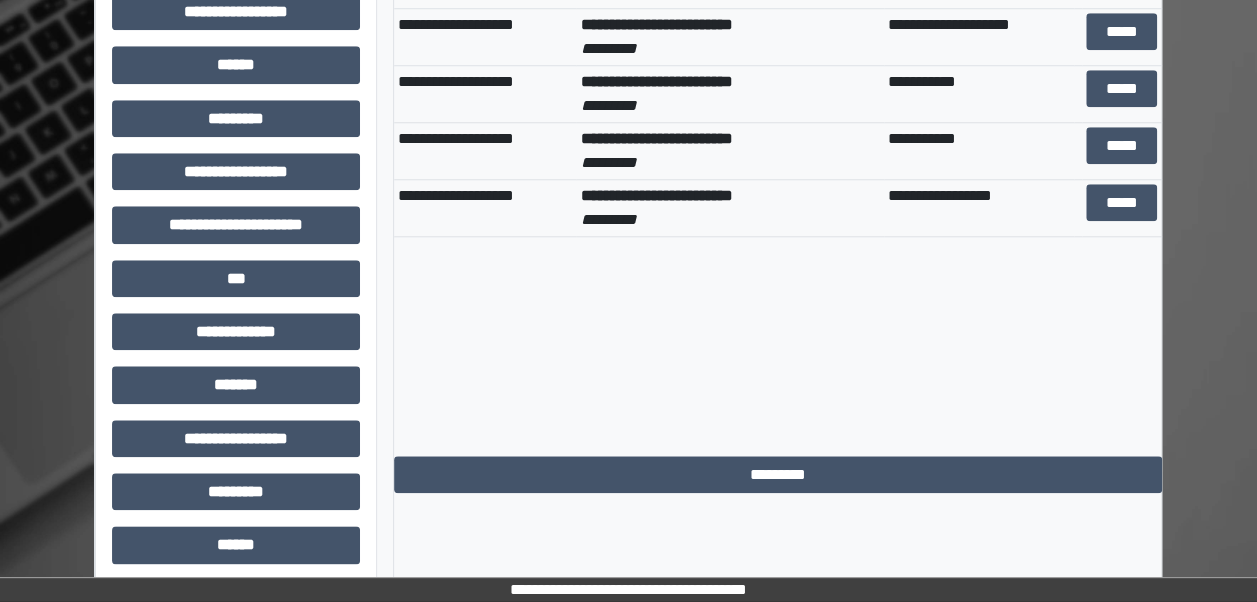 scroll, scrollTop: 860, scrollLeft: 0, axis: vertical 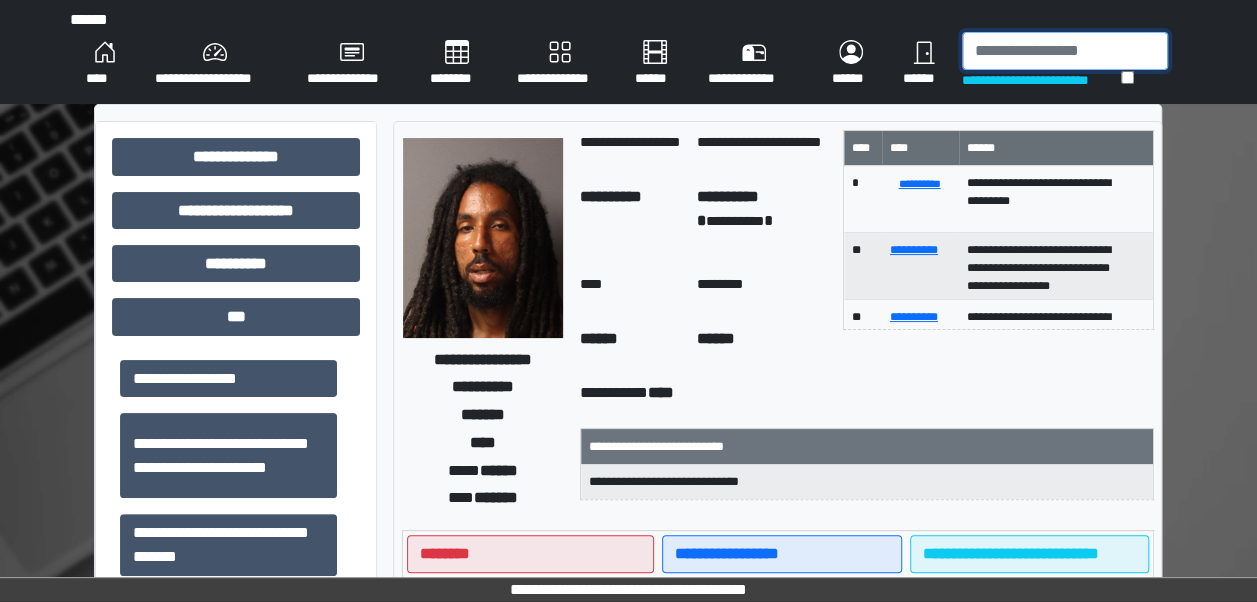 click at bounding box center (1065, 51) 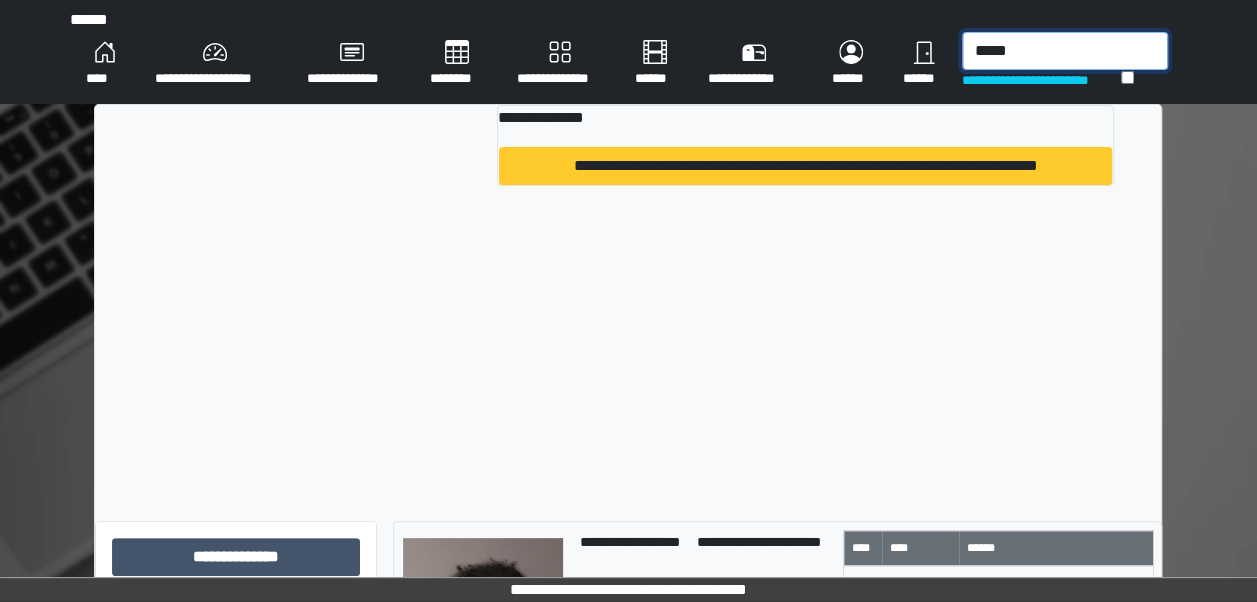 type on "*****" 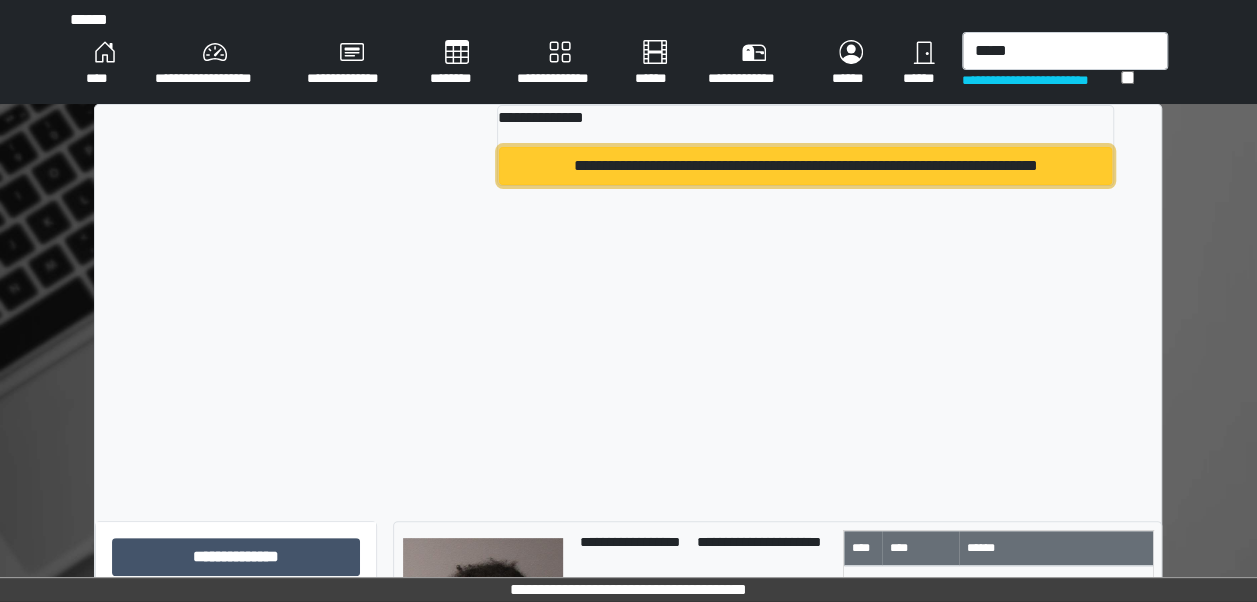 click on "**********" at bounding box center [805, 166] 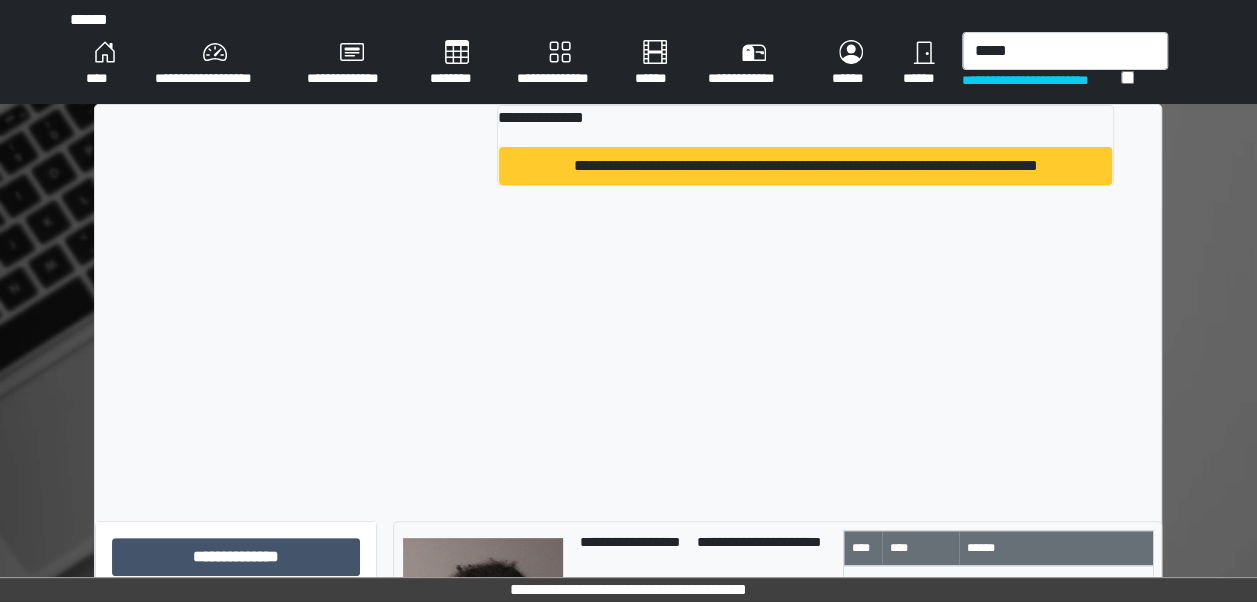 type 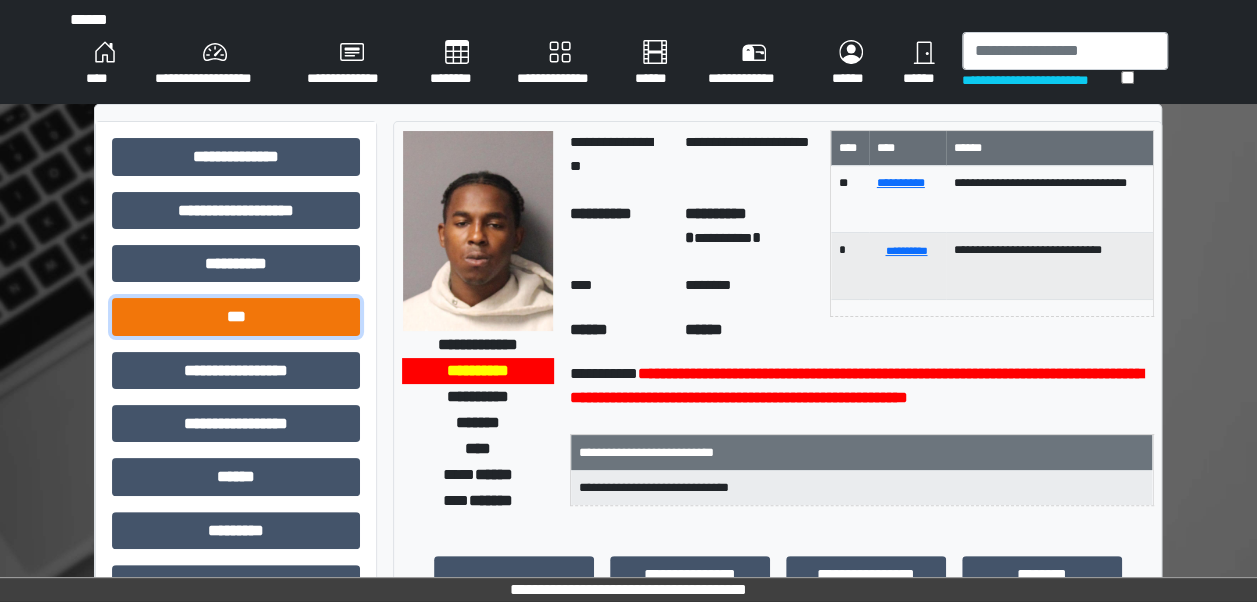 click on "***" at bounding box center [236, 316] 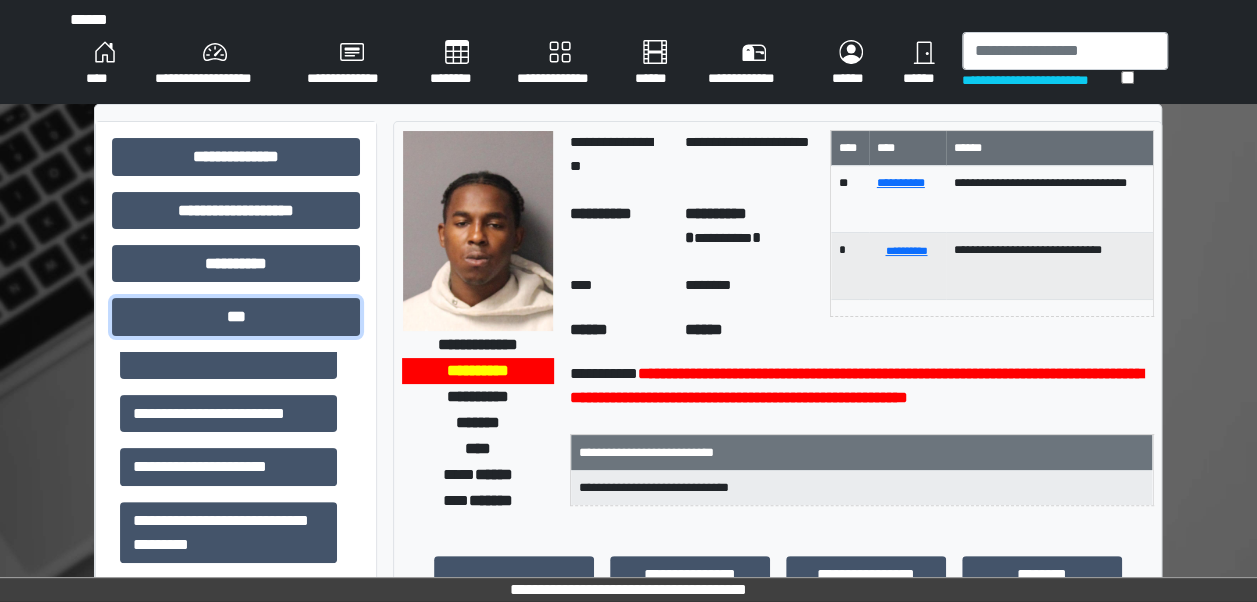 scroll, scrollTop: 332, scrollLeft: 0, axis: vertical 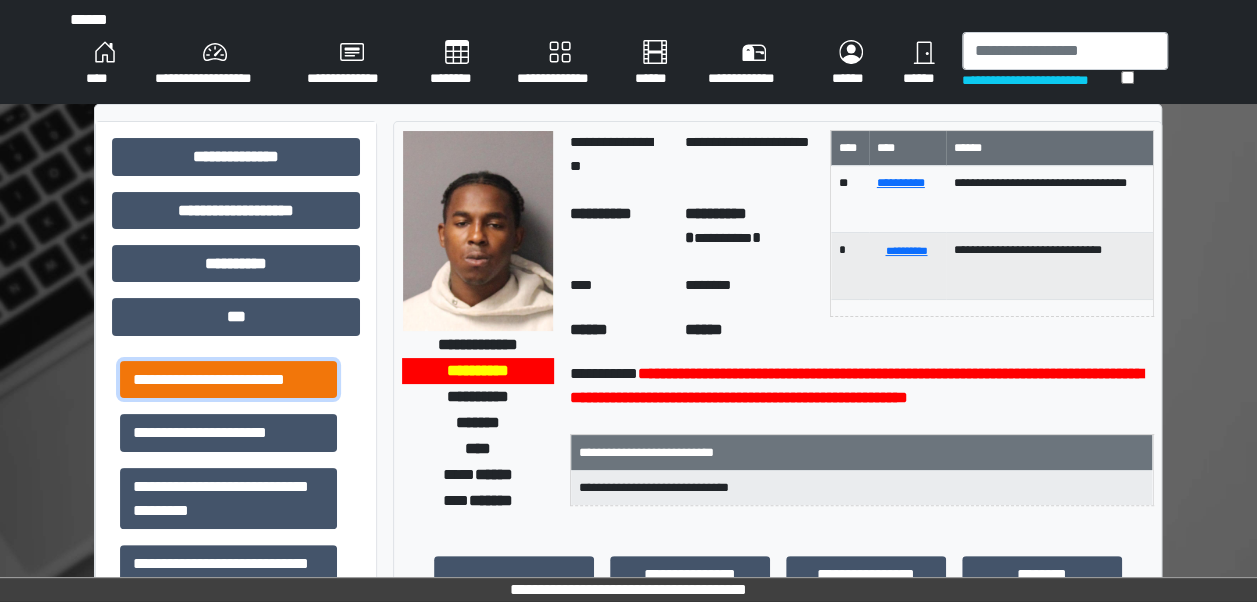 click on "**********" at bounding box center [228, 379] 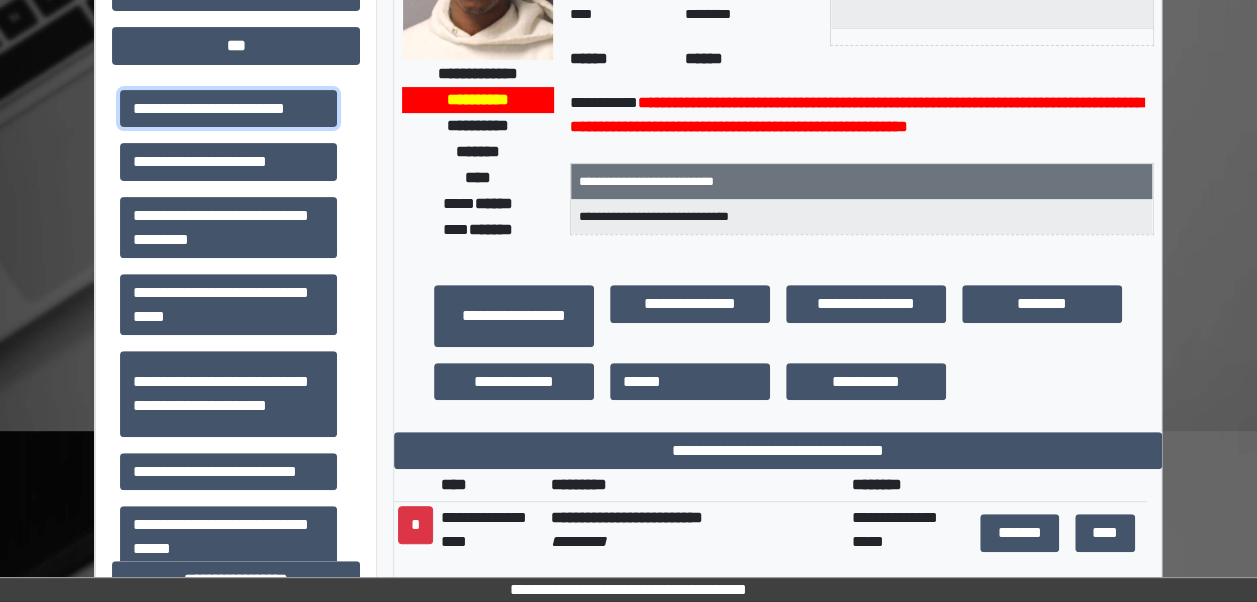 scroll, scrollTop: 277, scrollLeft: 0, axis: vertical 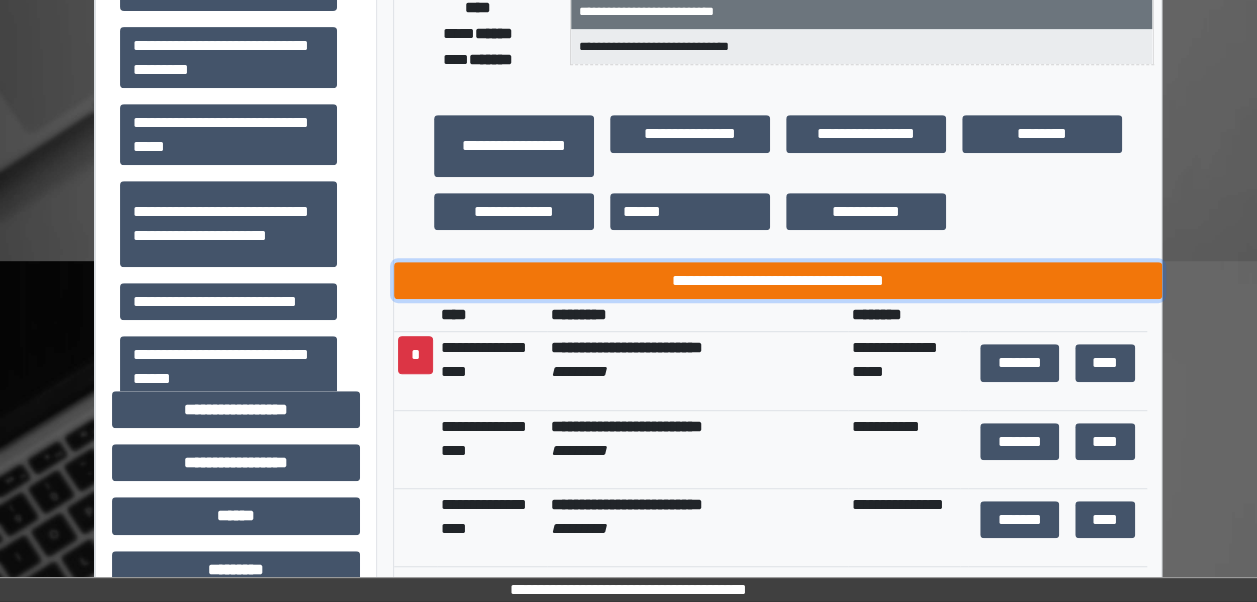 click on "**********" at bounding box center [778, 280] 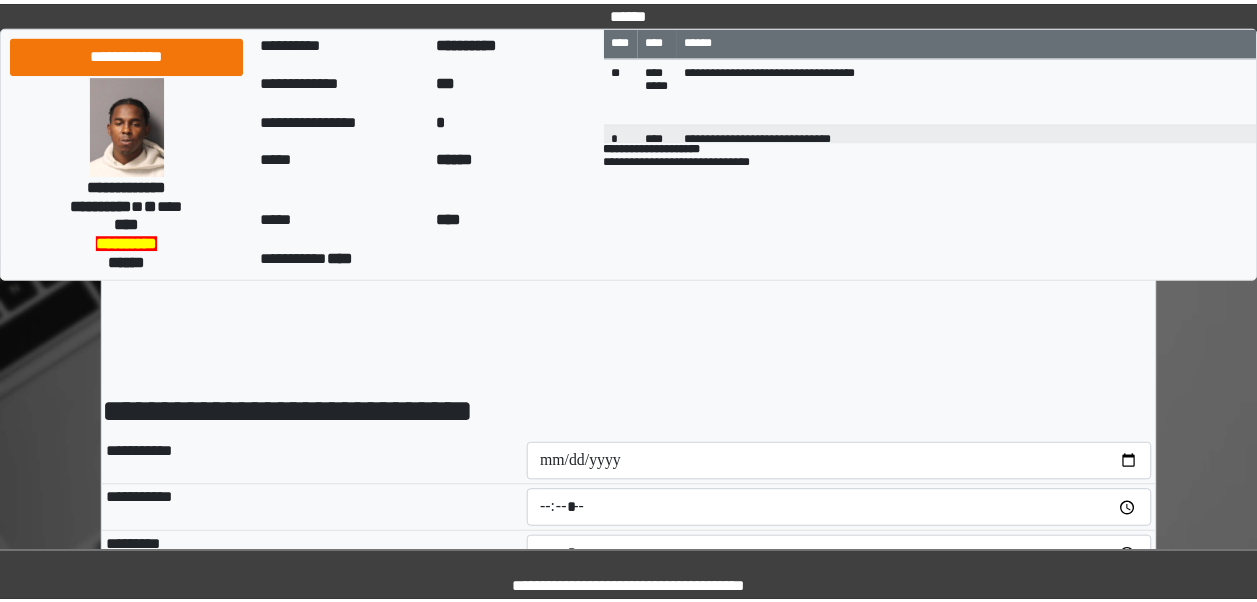 scroll, scrollTop: 0, scrollLeft: 0, axis: both 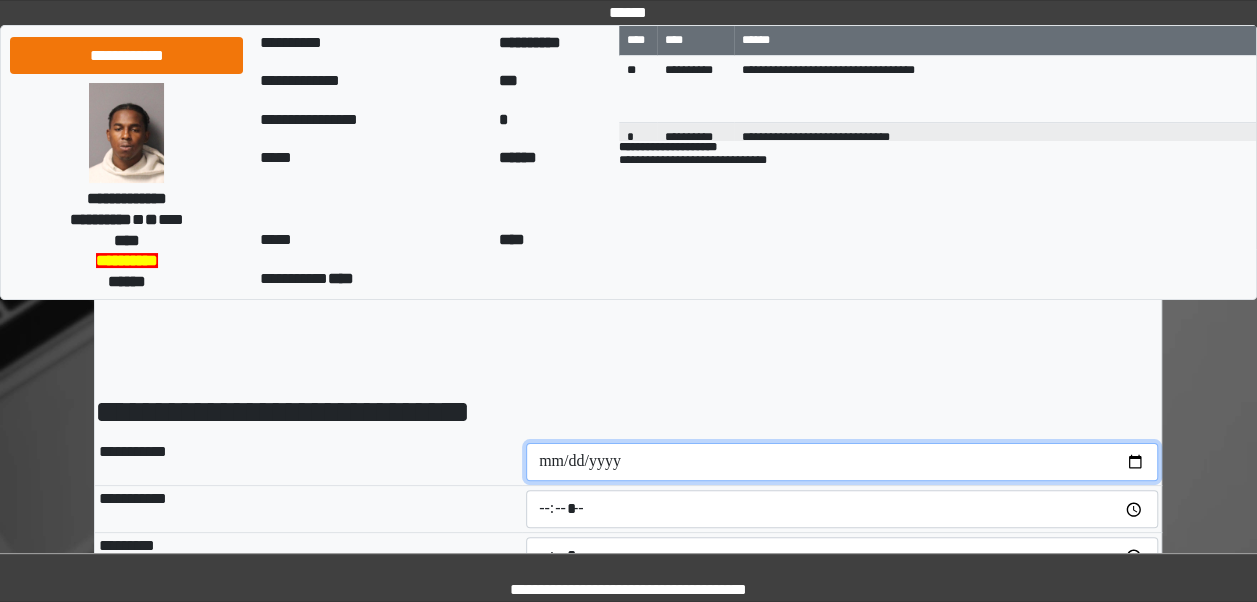 click at bounding box center [842, 462] 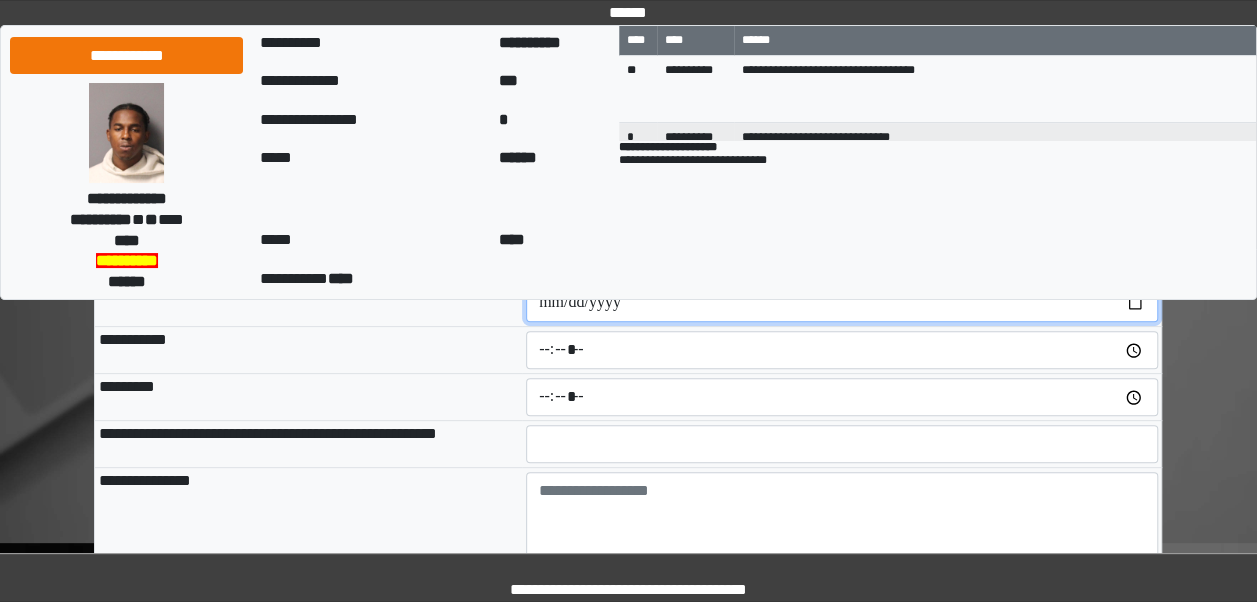 scroll, scrollTop: 157, scrollLeft: 0, axis: vertical 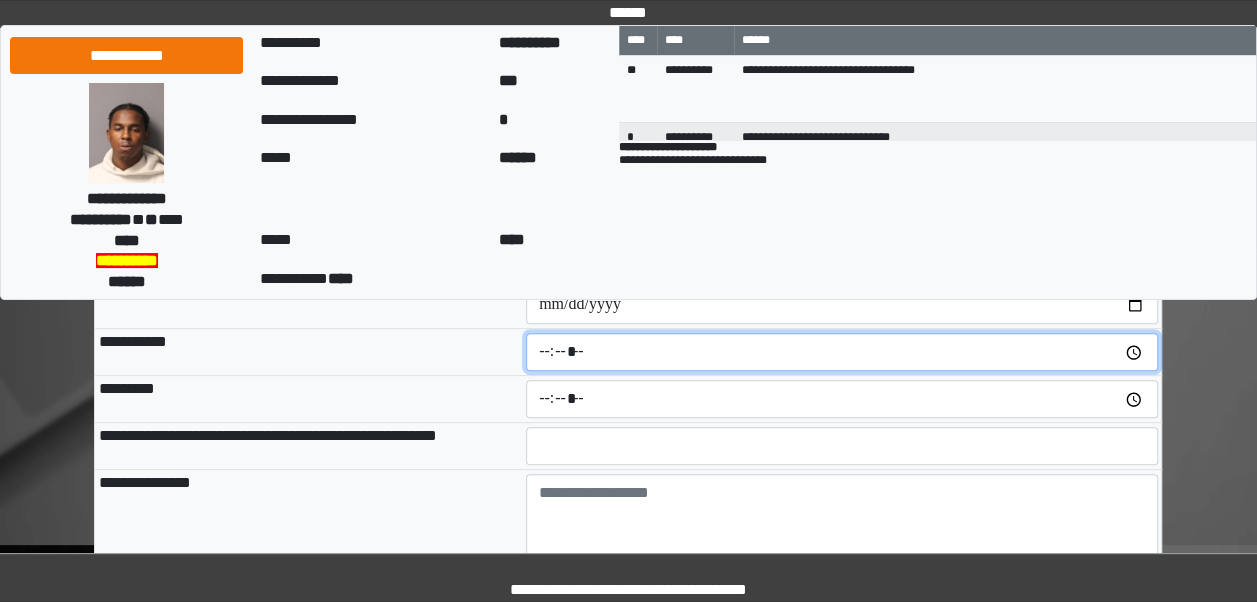 click at bounding box center (842, 352) 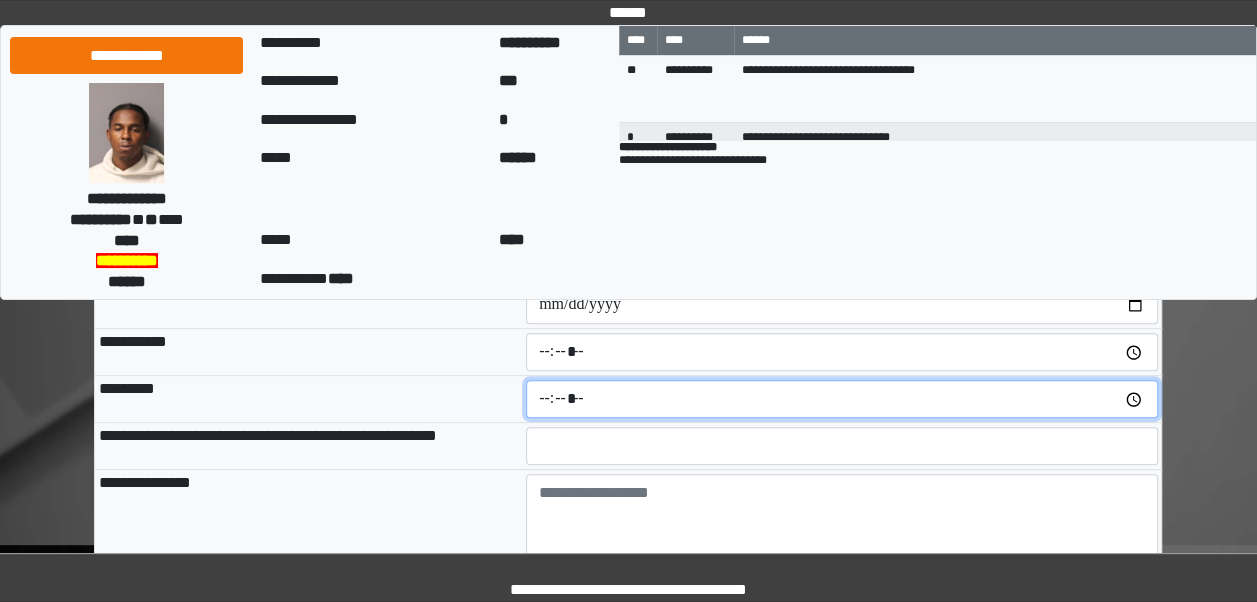 type on "*****" 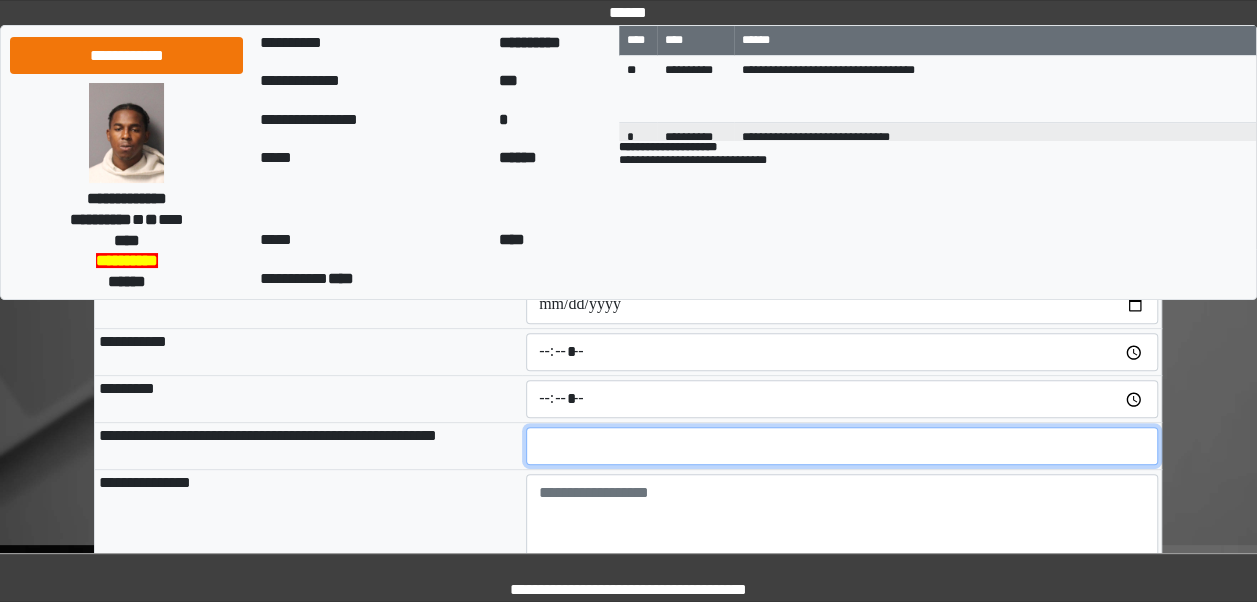 type on "**" 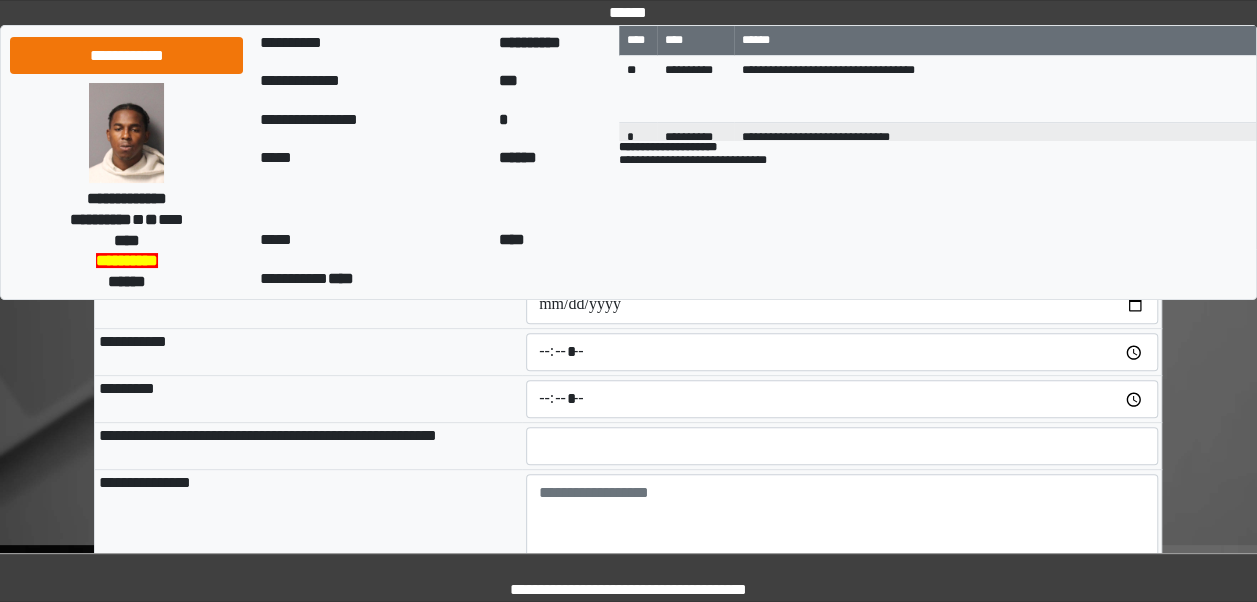 scroll, scrollTop: 172, scrollLeft: 0, axis: vertical 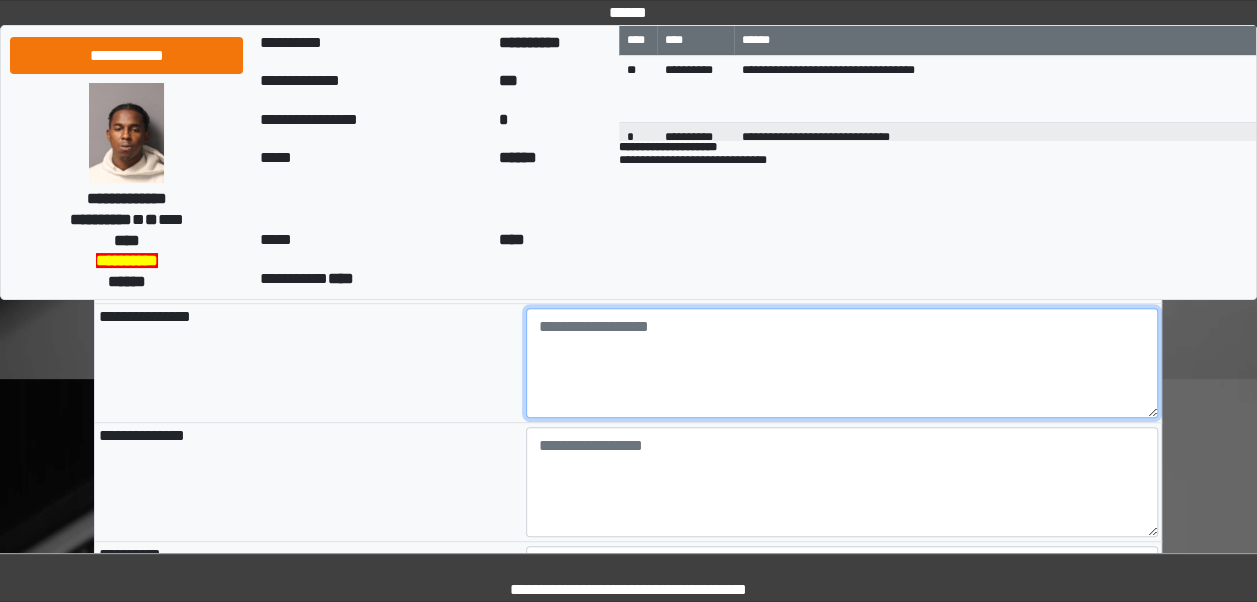 click at bounding box center (842, 363) 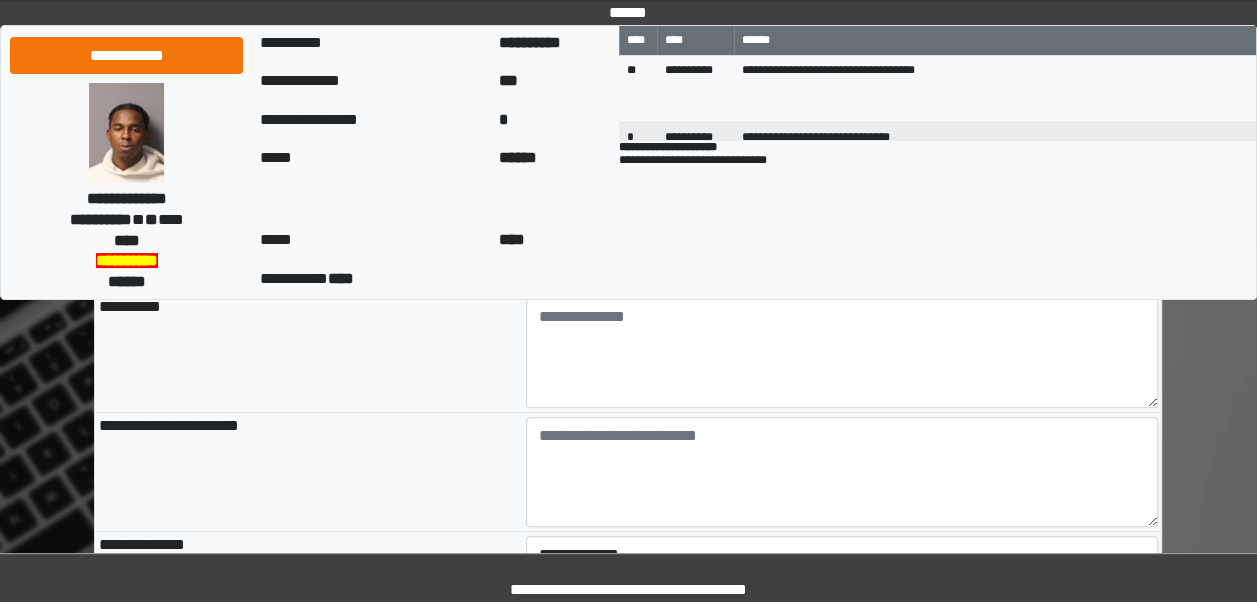 scroll, scrollTop: 588, scrollLeft: 0, axis: vertical 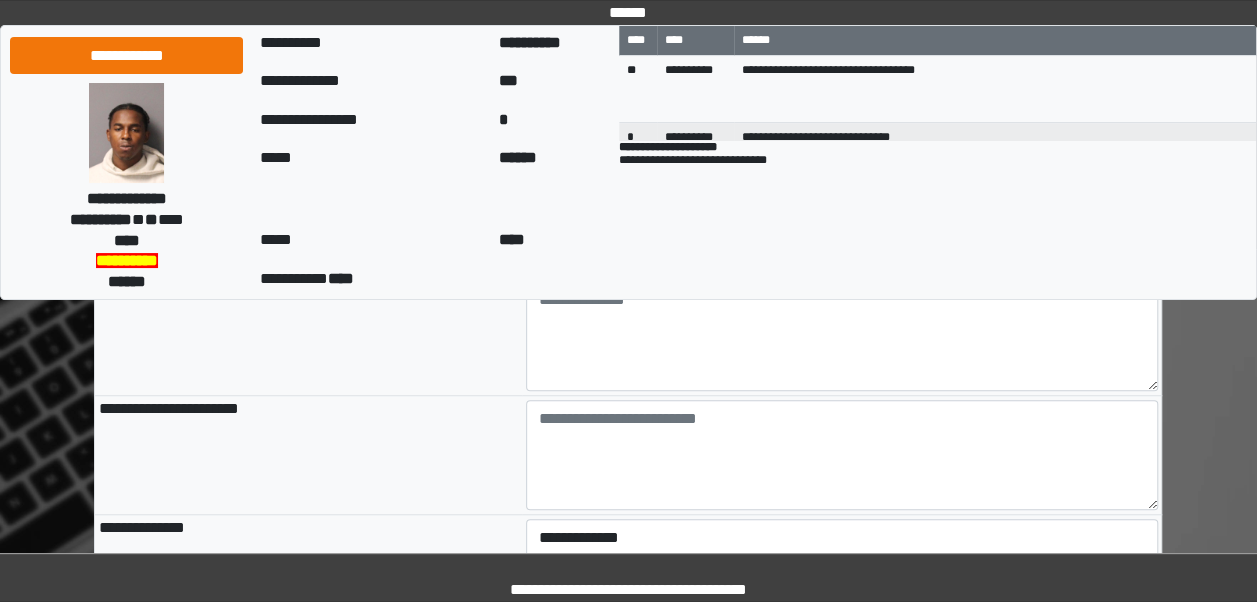 type on "**********" 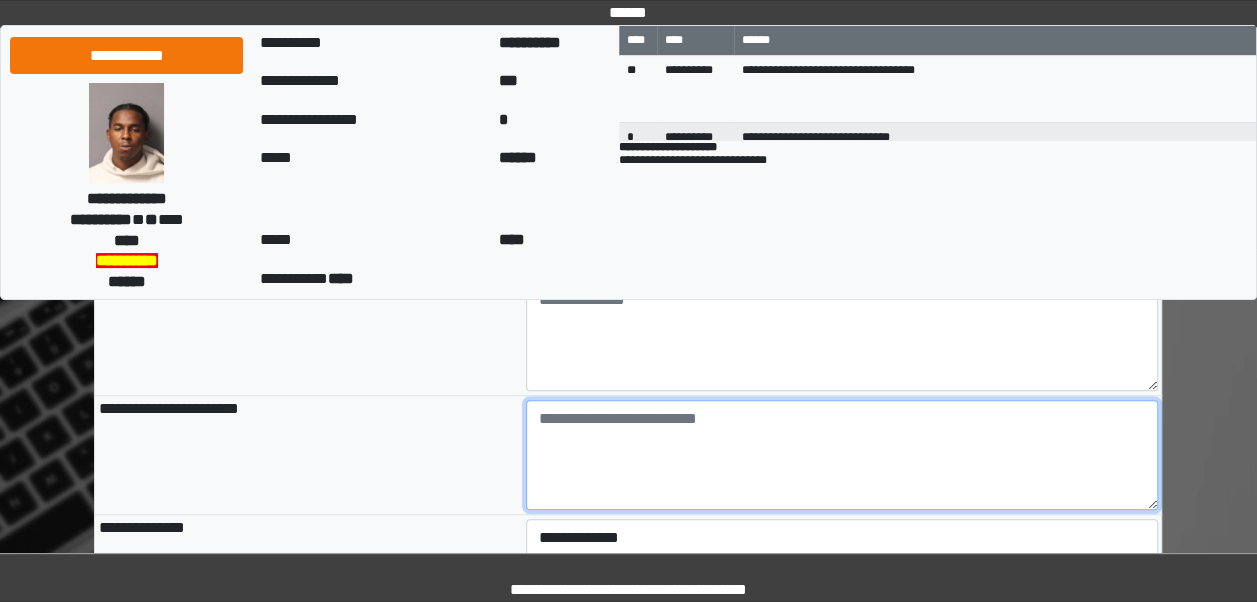 click at bounding box center (842, 455) 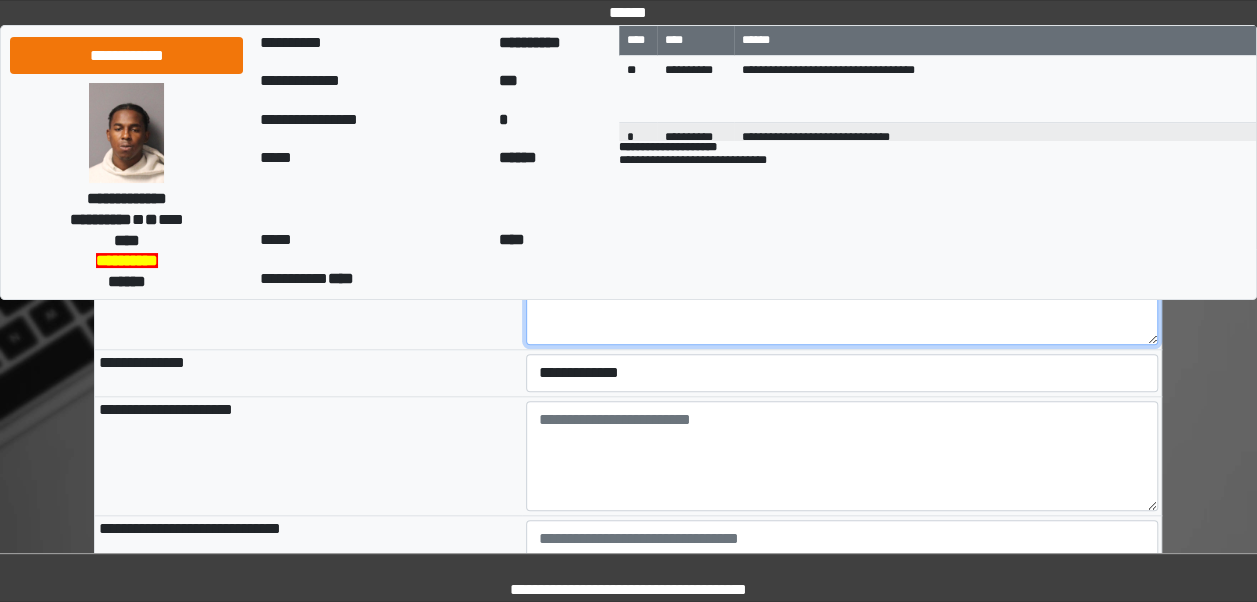 scroll, scrollTop: 772, scrollLeft: 0, axis: vertical 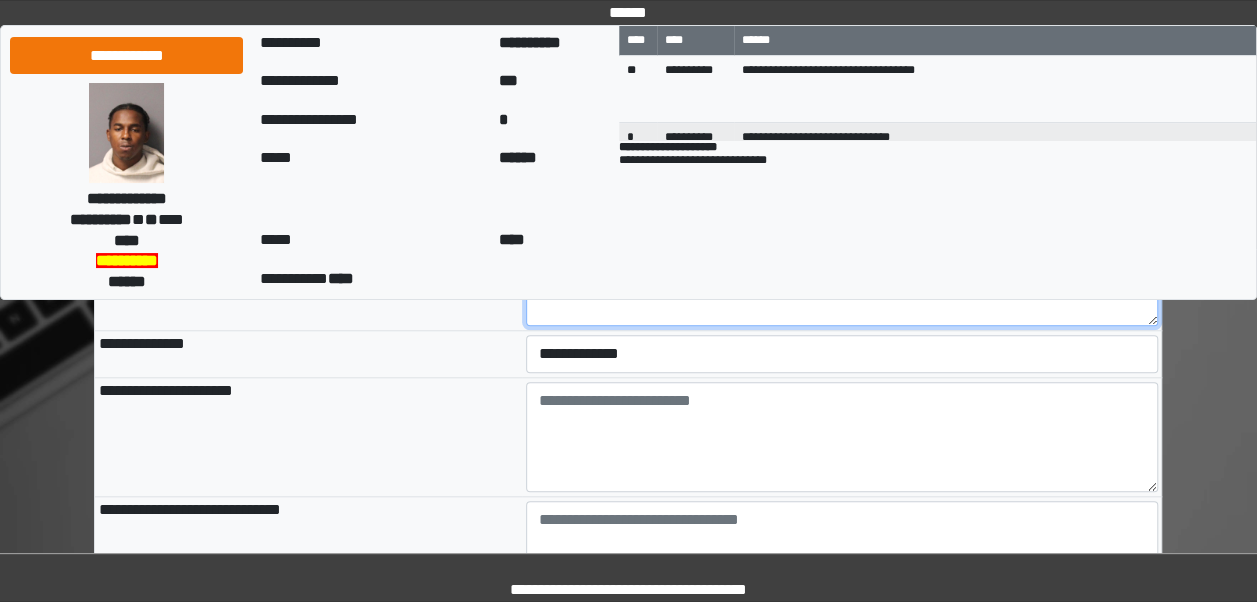 type on "**" 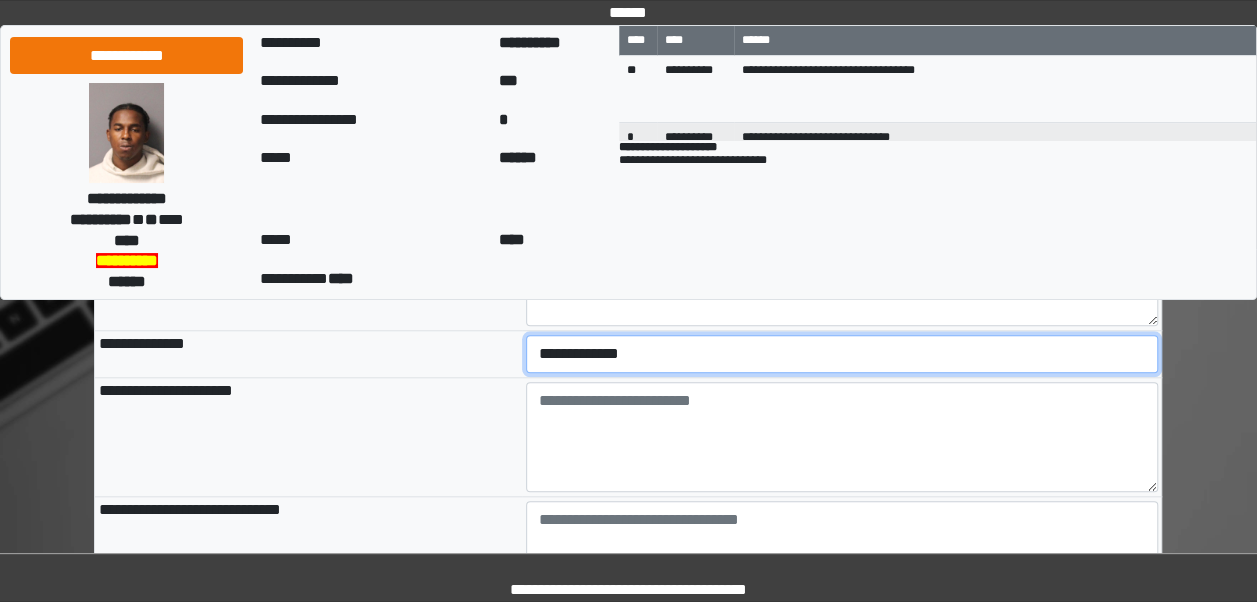 click on "**********" at bounding box center (842, 354) 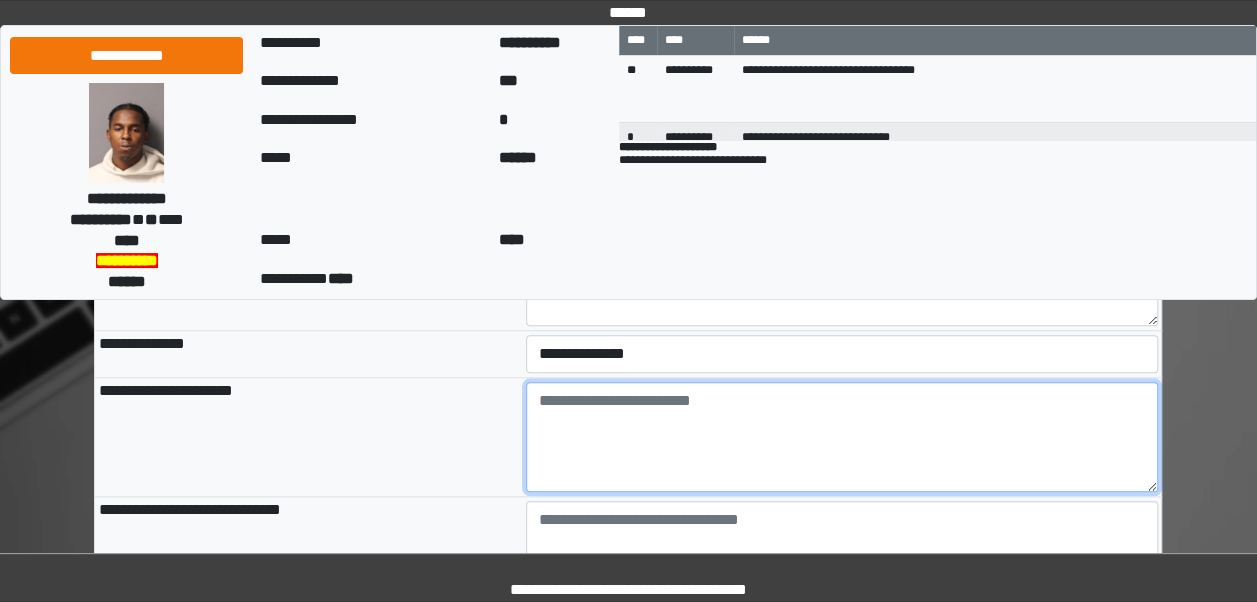 click at bounding box center [842, 437] 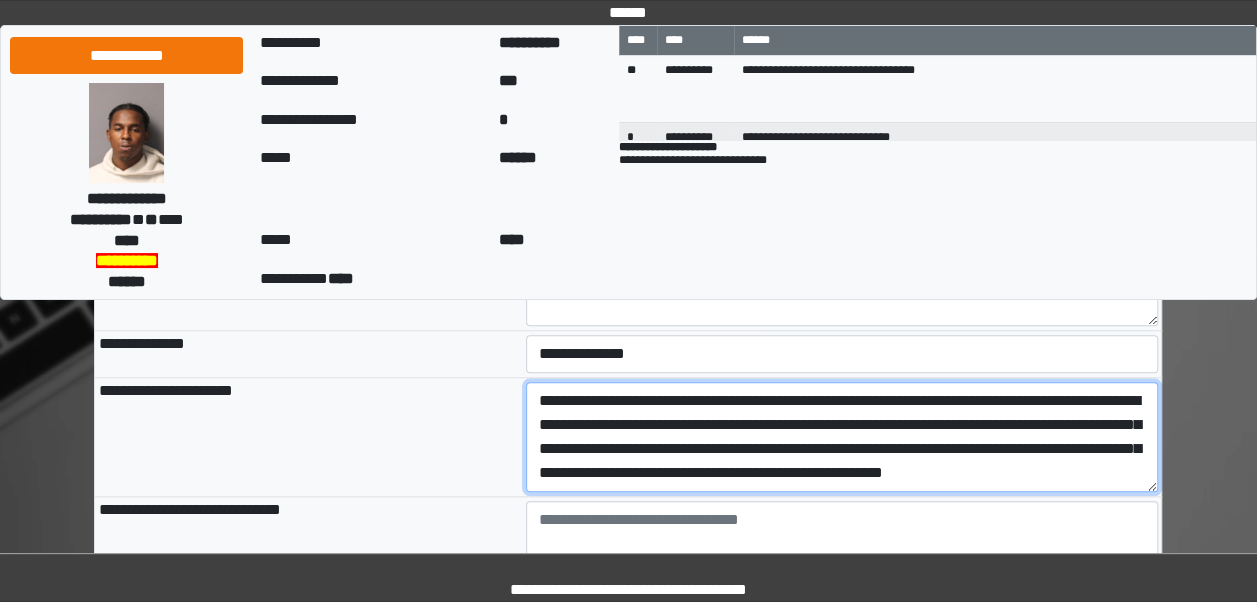 scroll, scrollTop: 16, scrollLeft: 0, axis: vertical 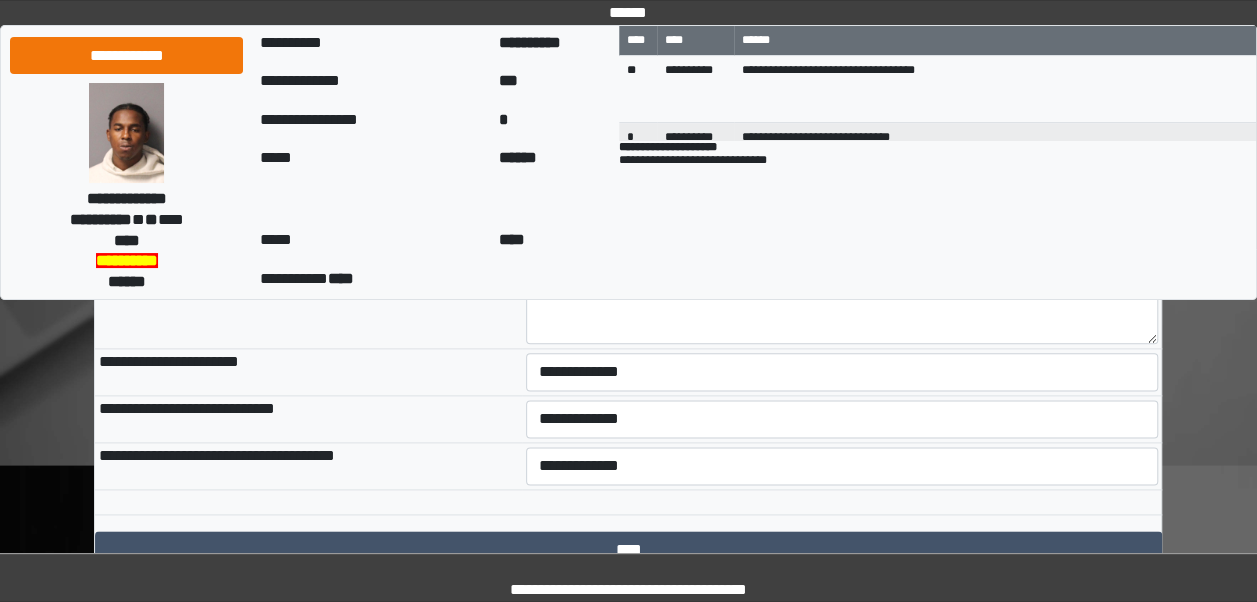 type on "**********" 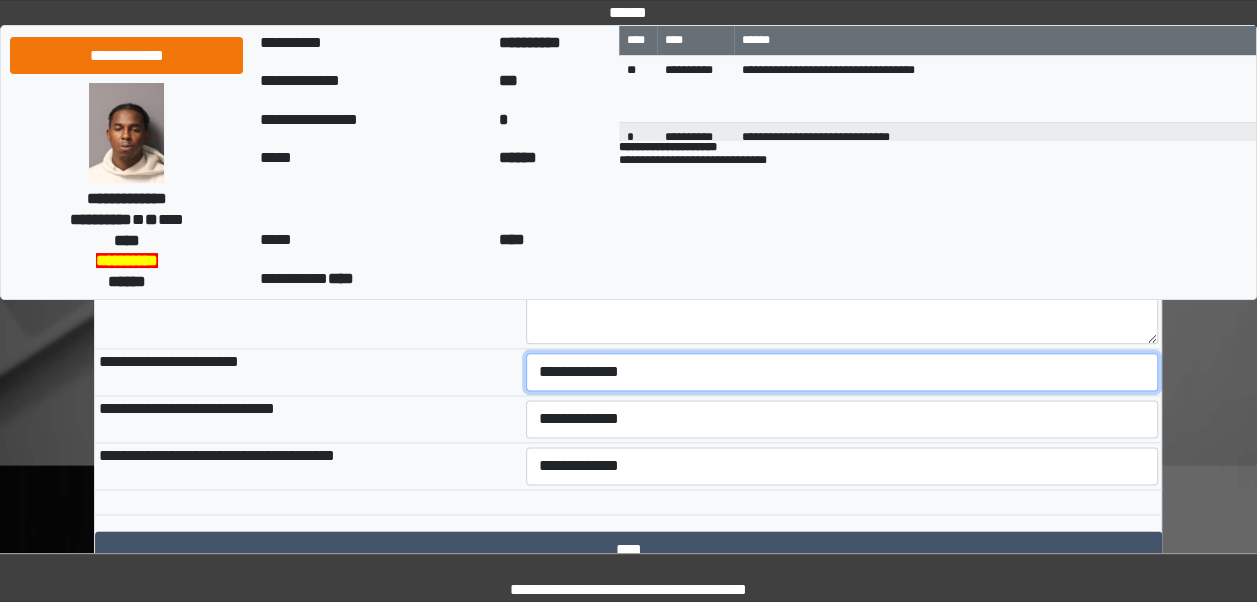 click on "**********" at bounding box center (842, 372) 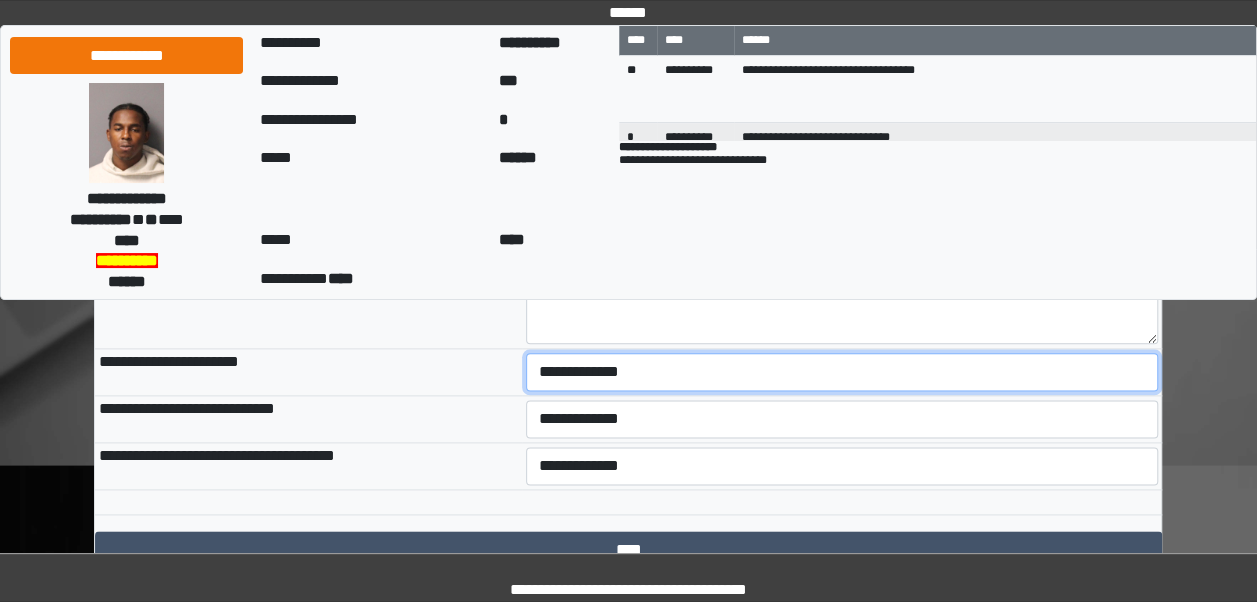 select on "***" 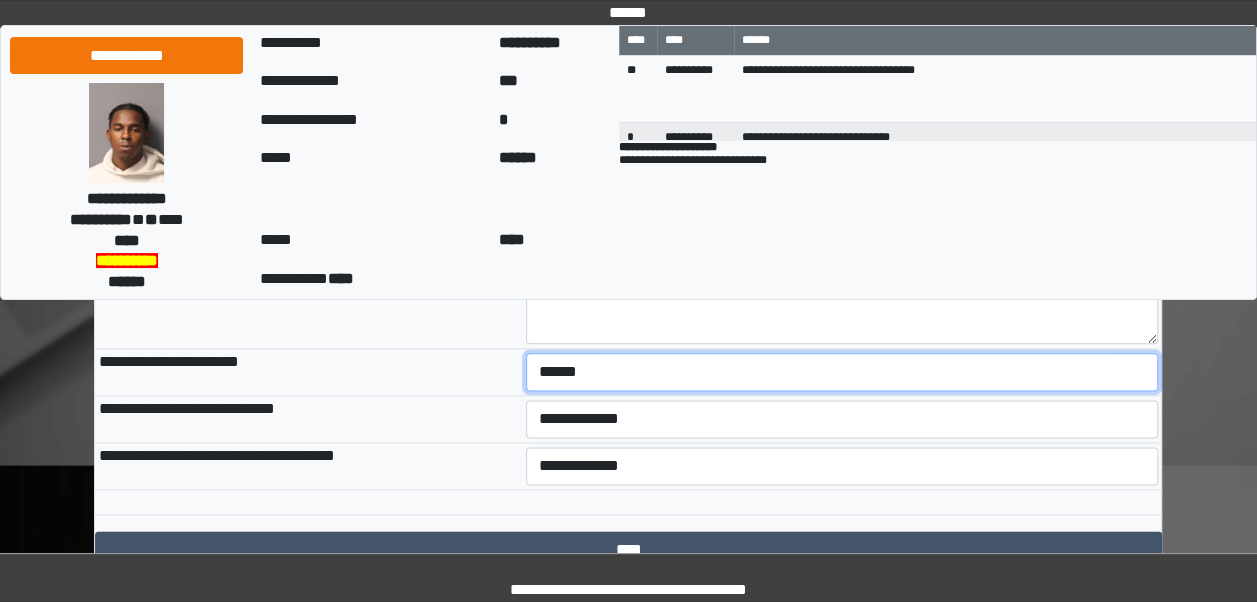 click on "**********" at bounding box center [842, 372] 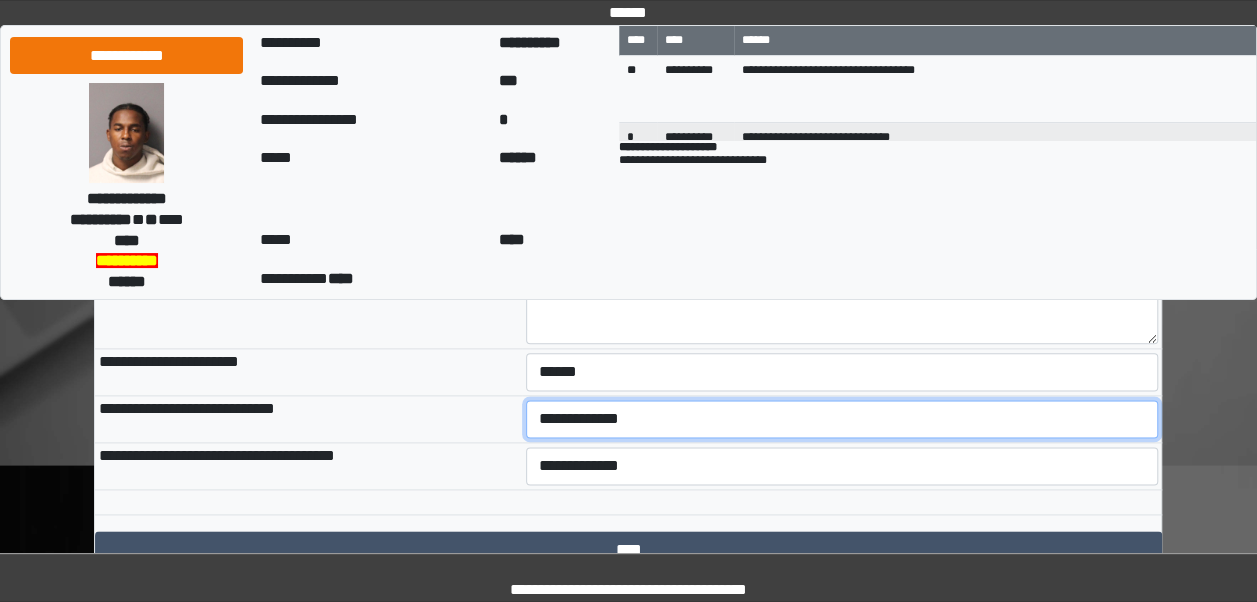 click on "**********" at bounding box center [842, 419] 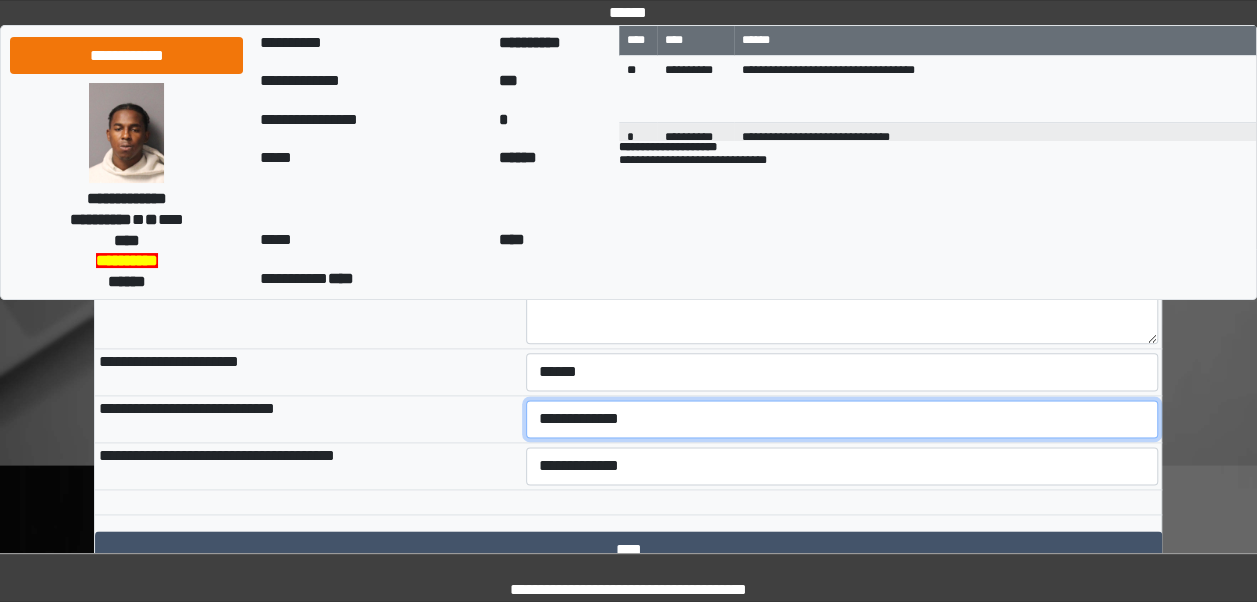 select on "***" 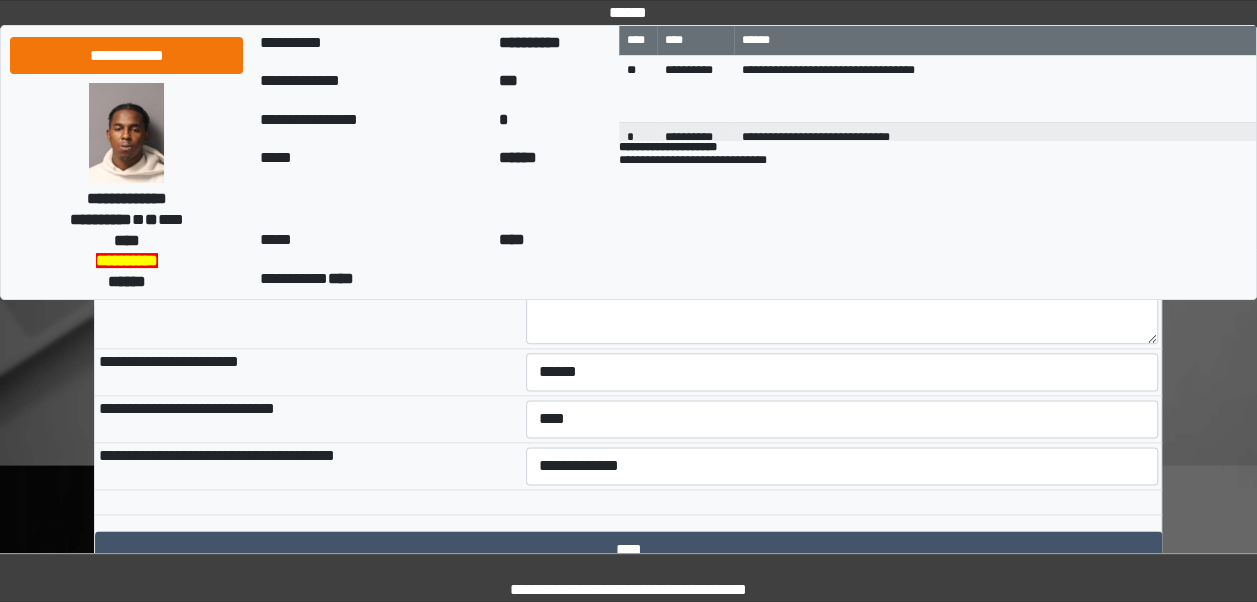 click on "**********" at bounding box center (628, -23) 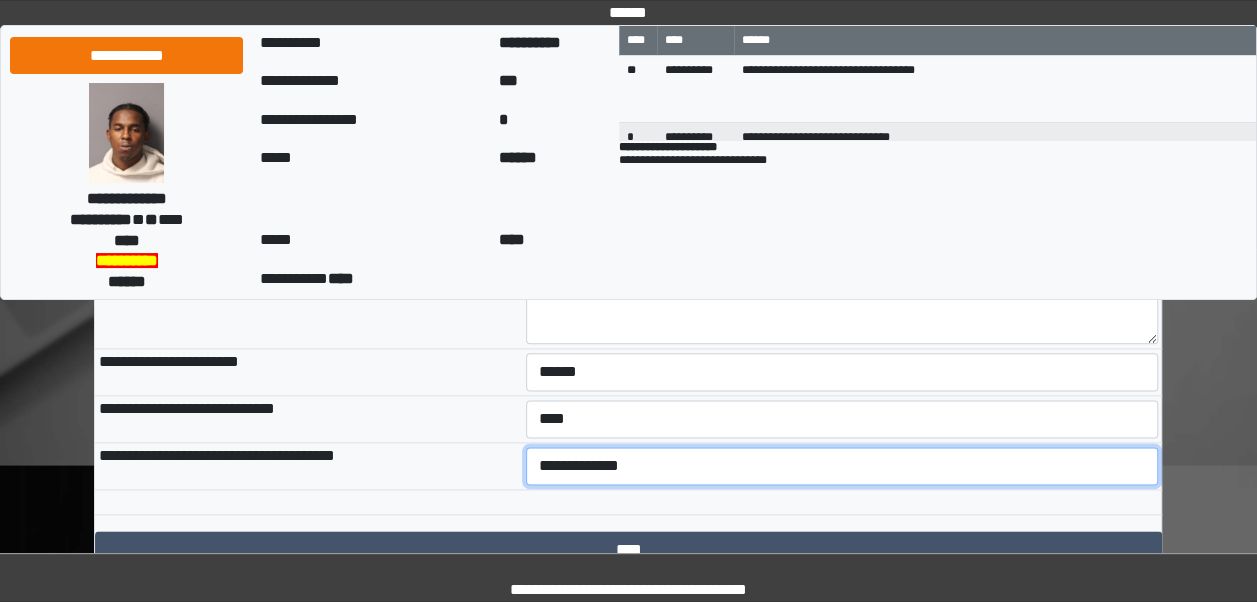 click on "**********" at bounding box center (842, 466) 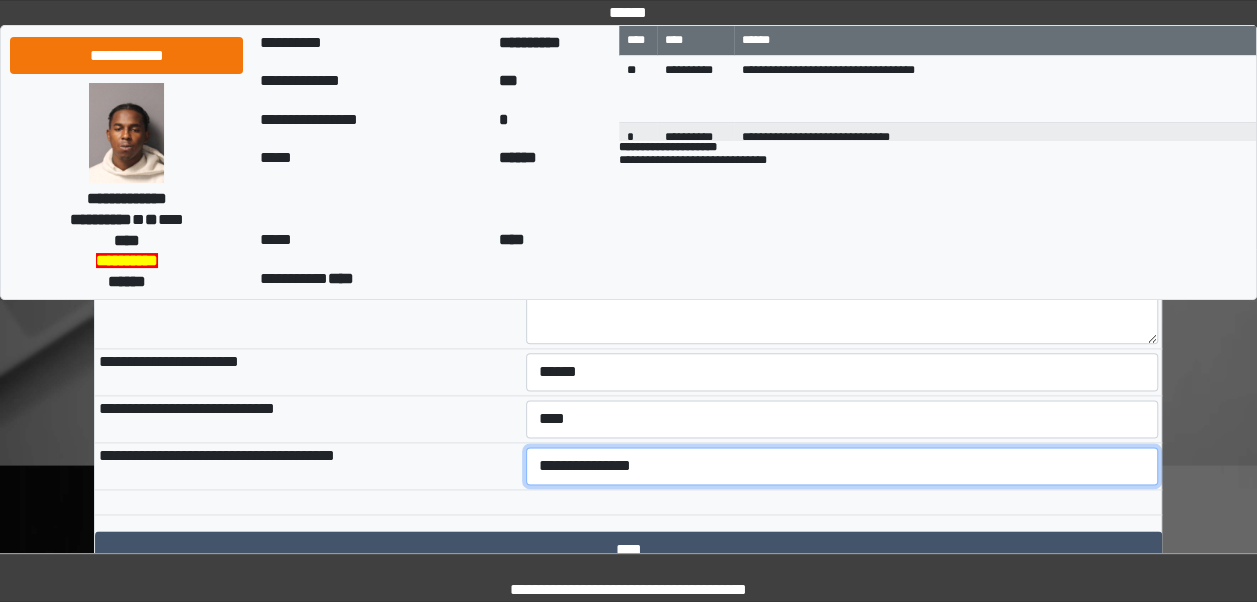 click on "**********" at bounding box center [842, 466] 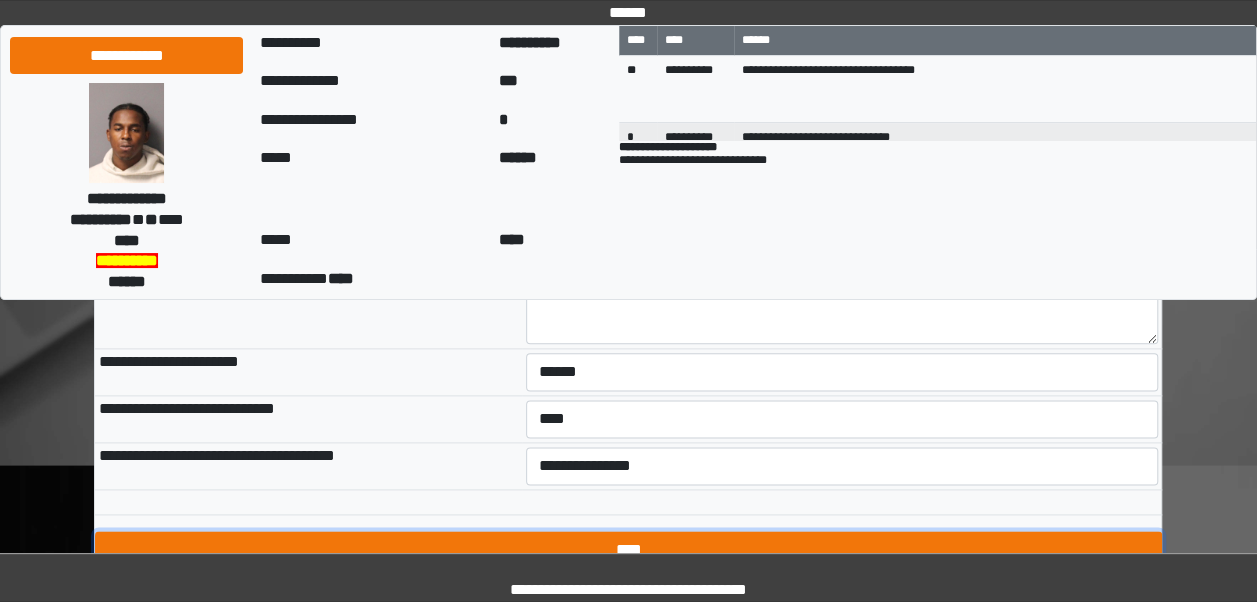 click on "****" at bounding box center [628, 550] 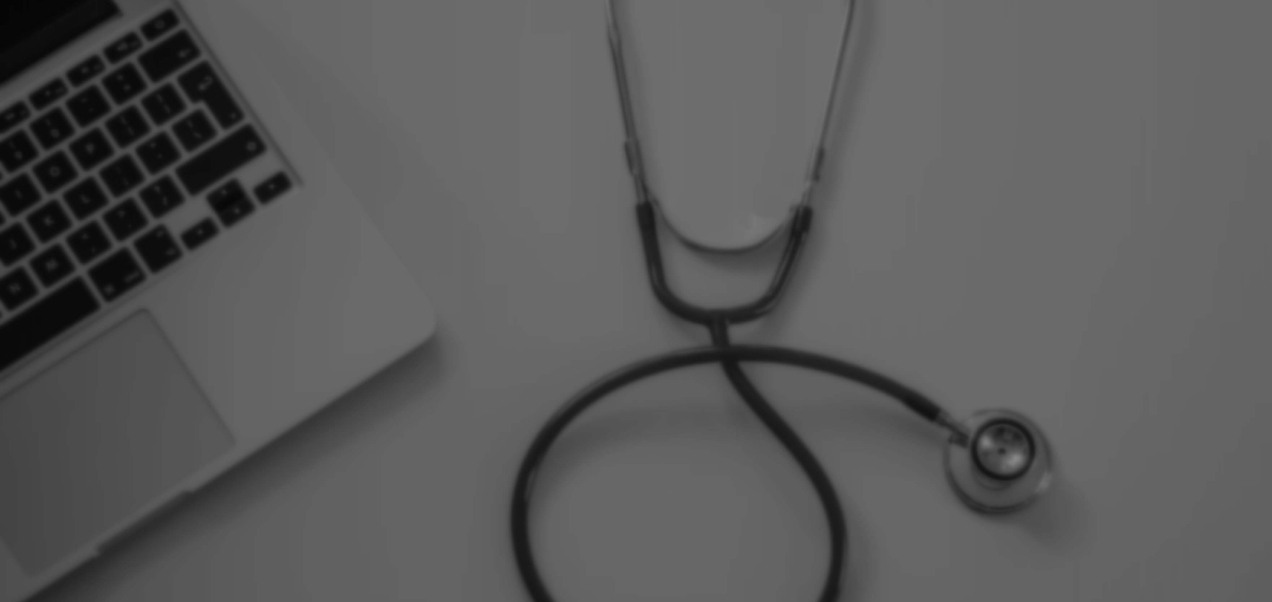 scroll, scrollTop: 0, scrollLeft: 0, axis: both 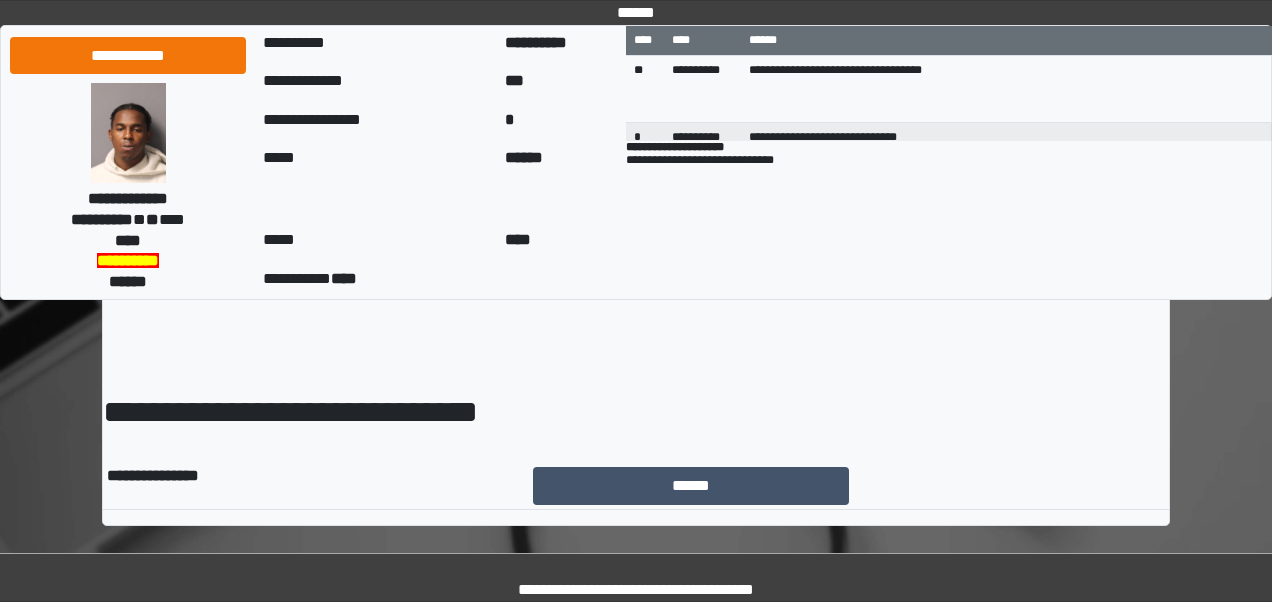 click on "******" at bounding box center [849, 486] 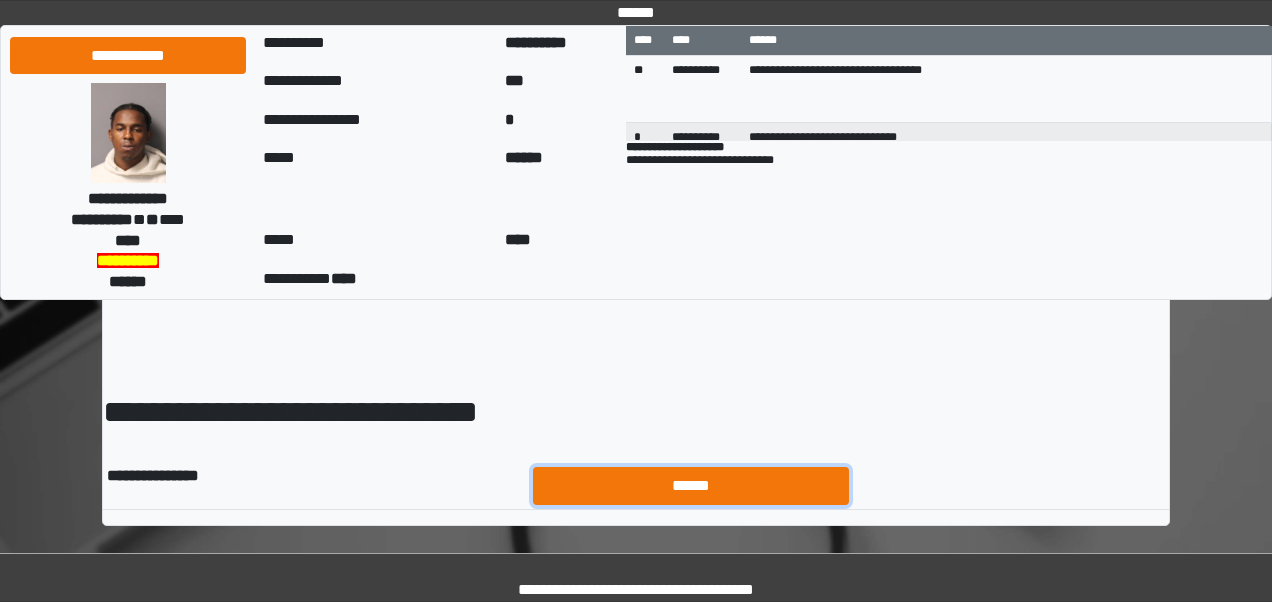 click on "******" at bounding box center [691, 485] 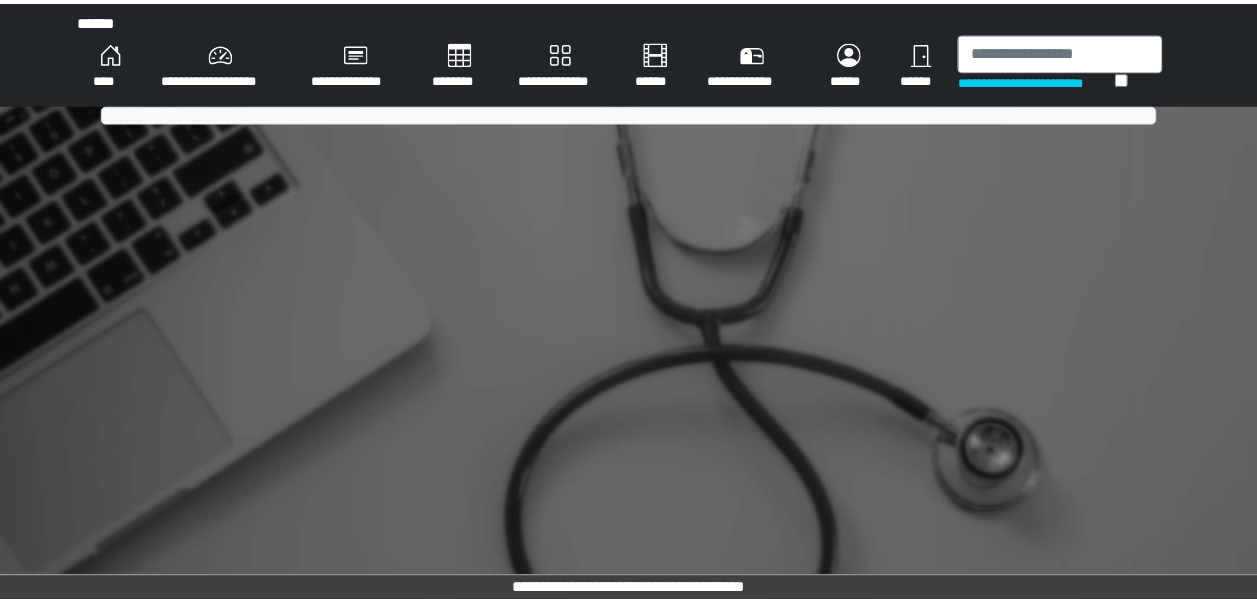 scroll, scrollTop: 0, scrollLeft: 0, axis: both 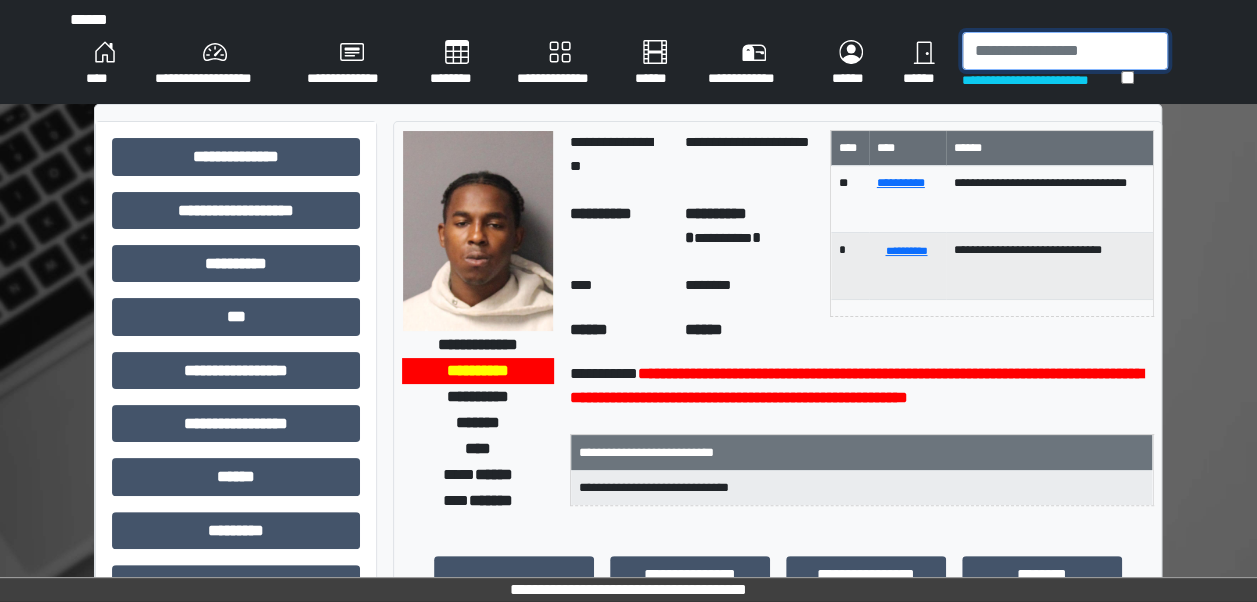 click at bounding box center [1065, 51] 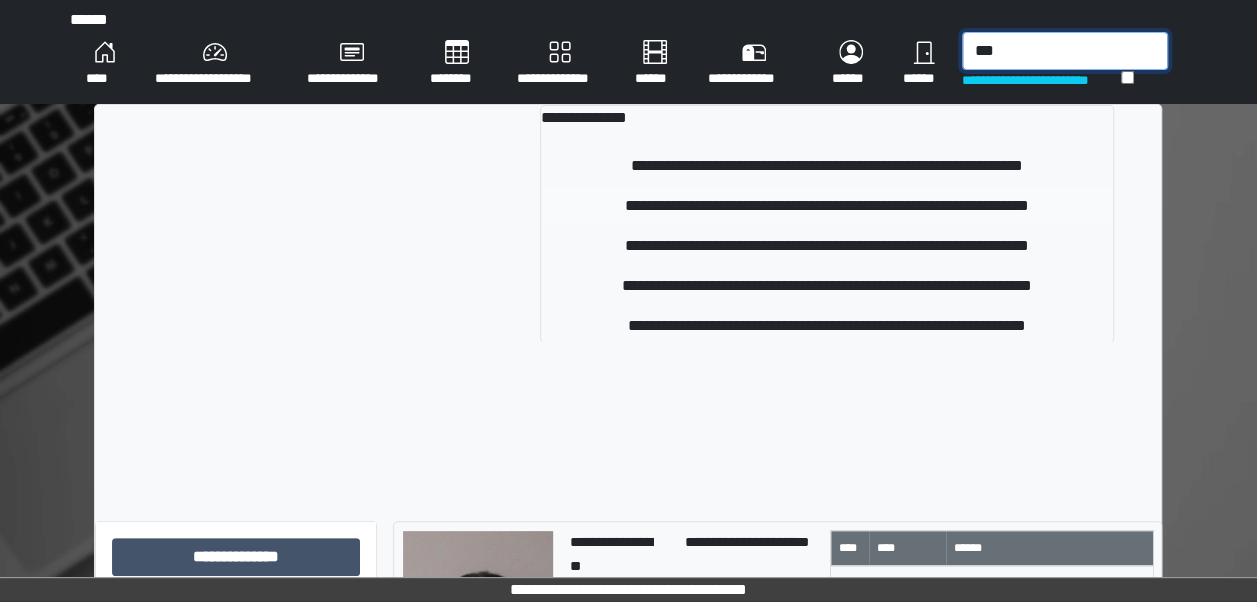 type on "***" 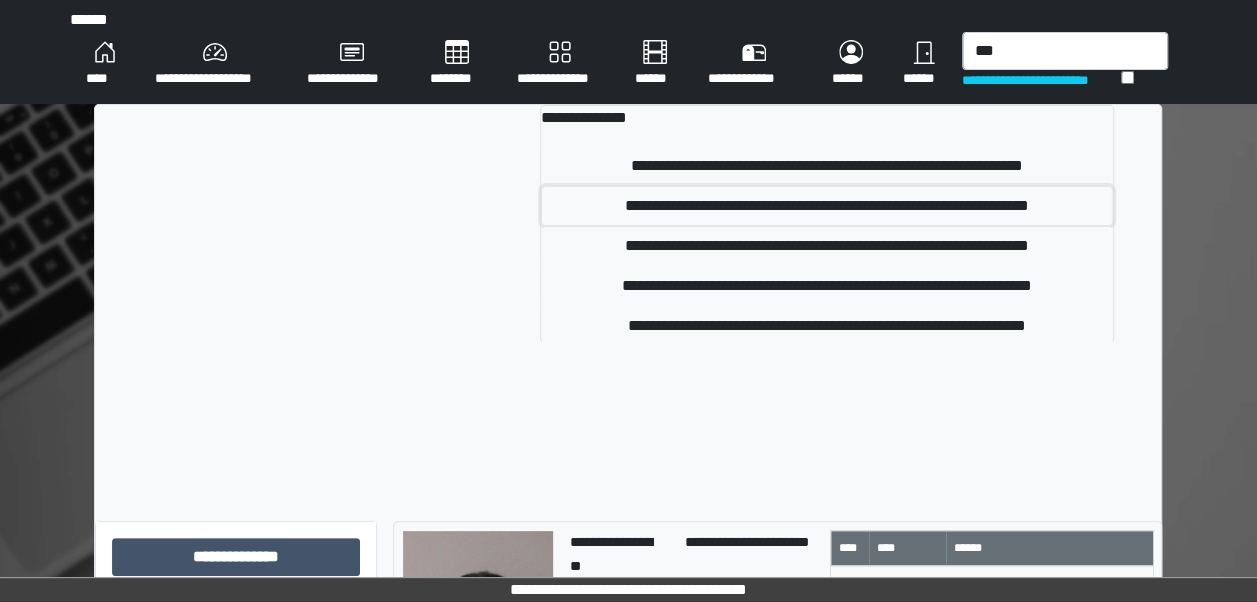 click on "**********" at bounding box center [827, 206] 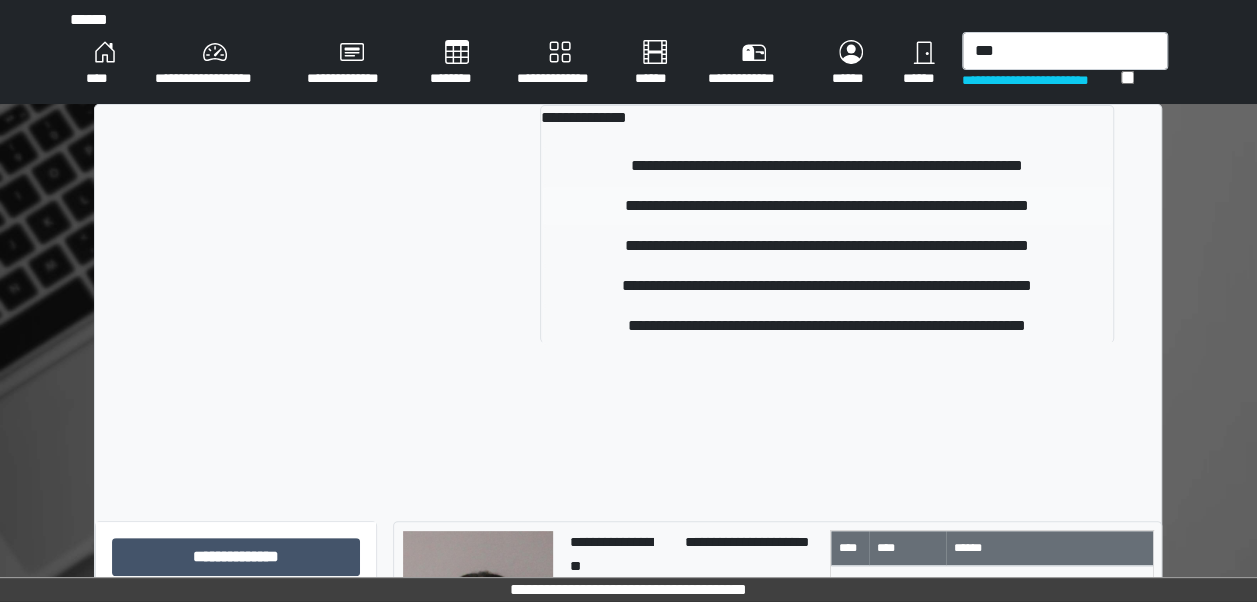type 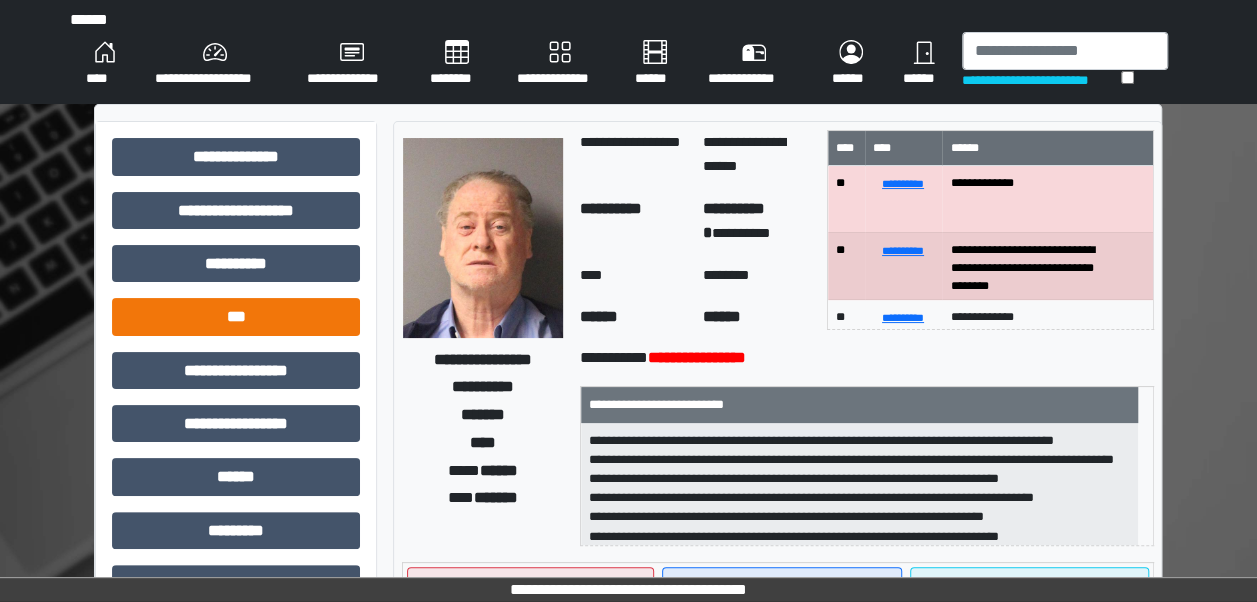 click on "**********" at bounding box center (236, 644) 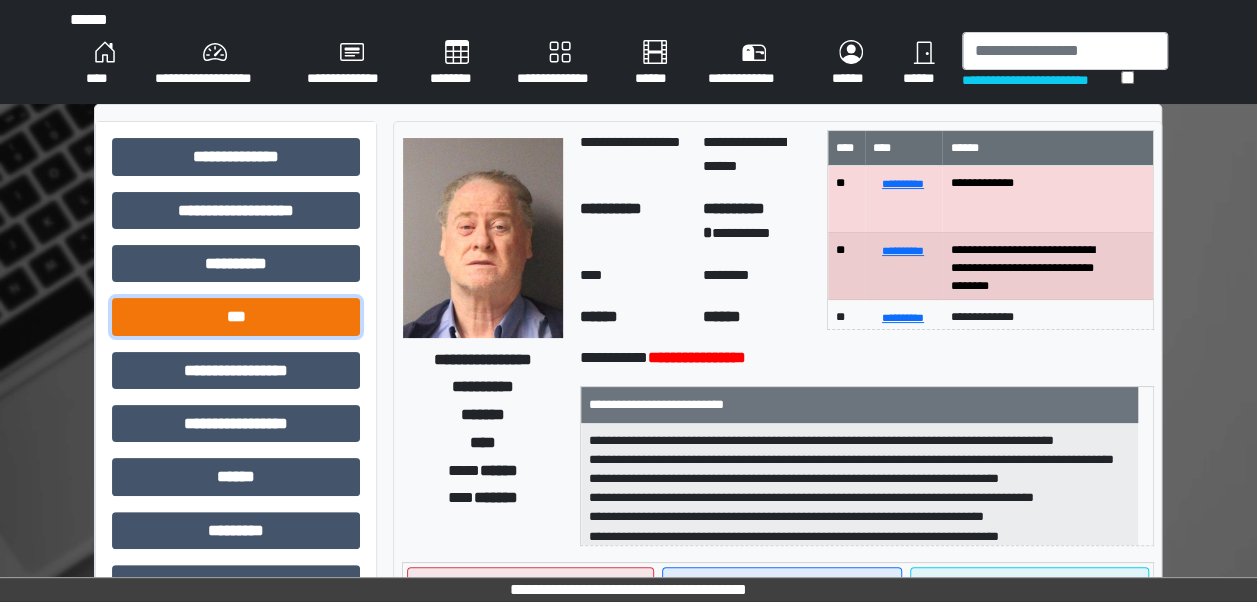 click on "***" at bounding box center (236, 316) 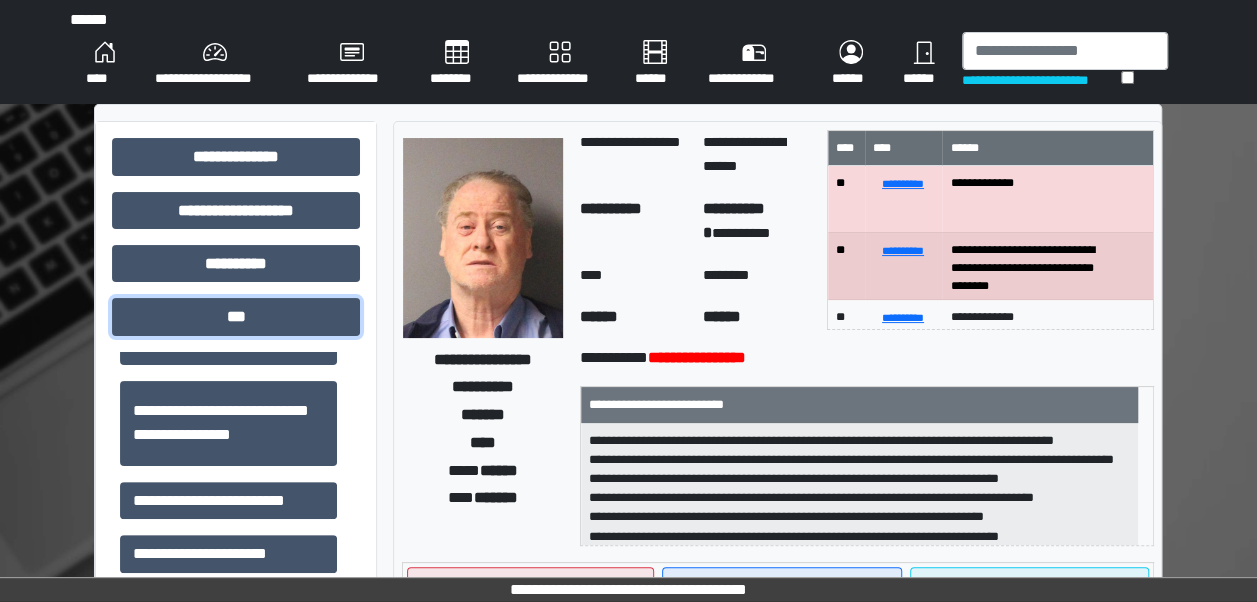 scroll, scrollTop: 218, scrollLeft: 0, axis: vertical 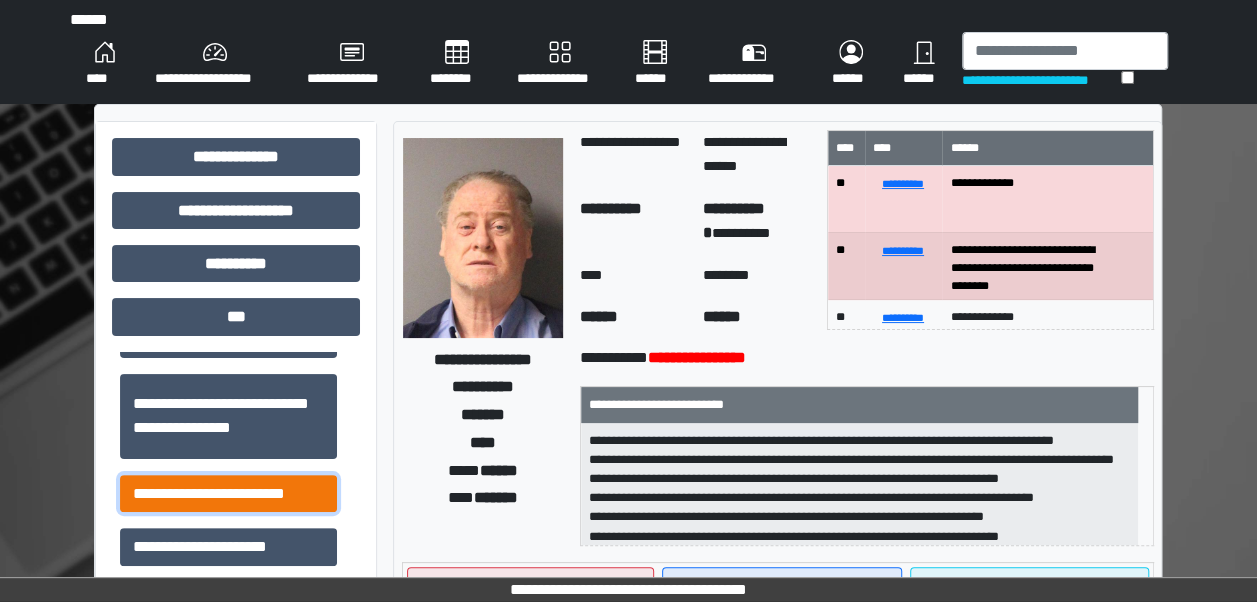 click on "**********" at bounding box center (228, 493) 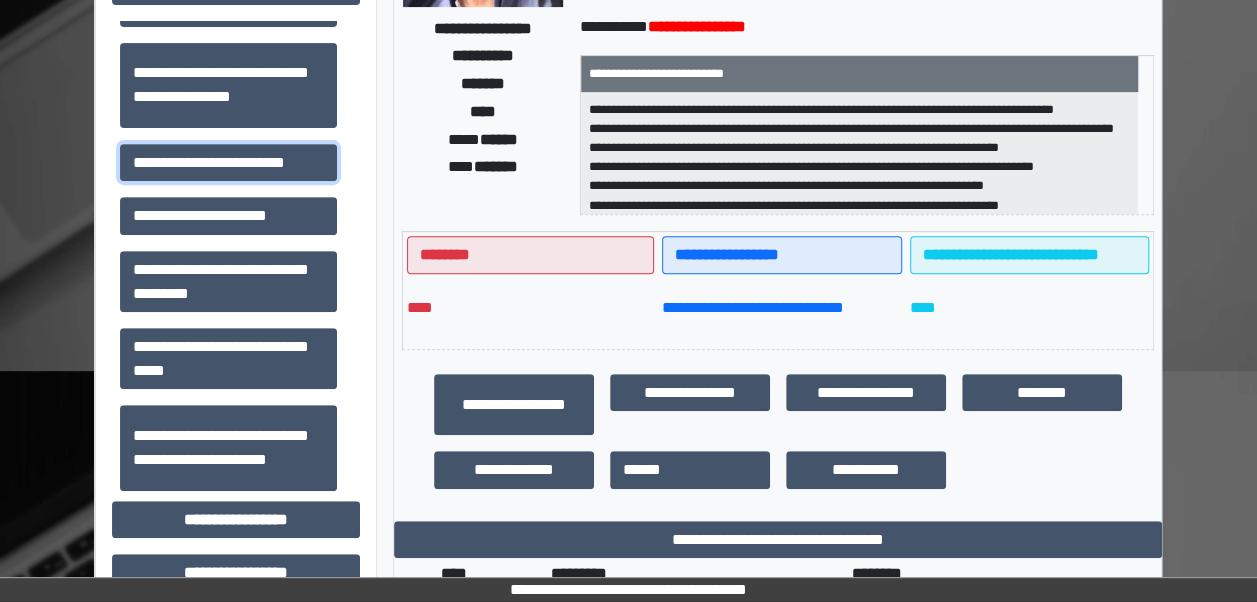 scroll, scrollTop: 469, scrollLeft: 0, axis: vertical 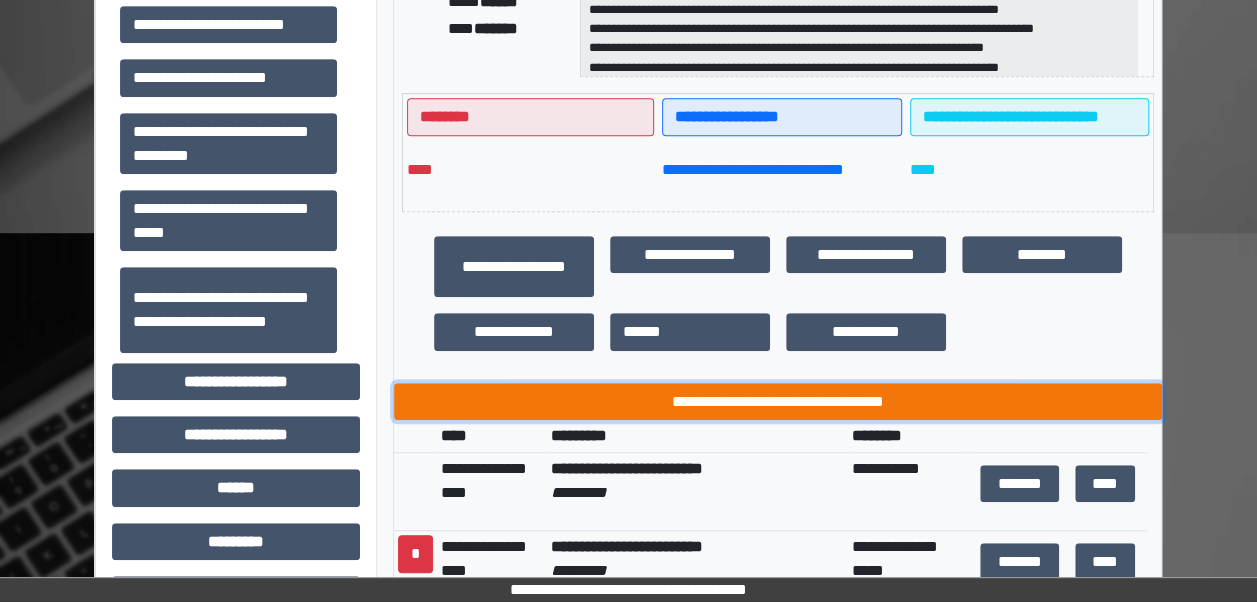 click on "**********" at bounding box center [778, 401] 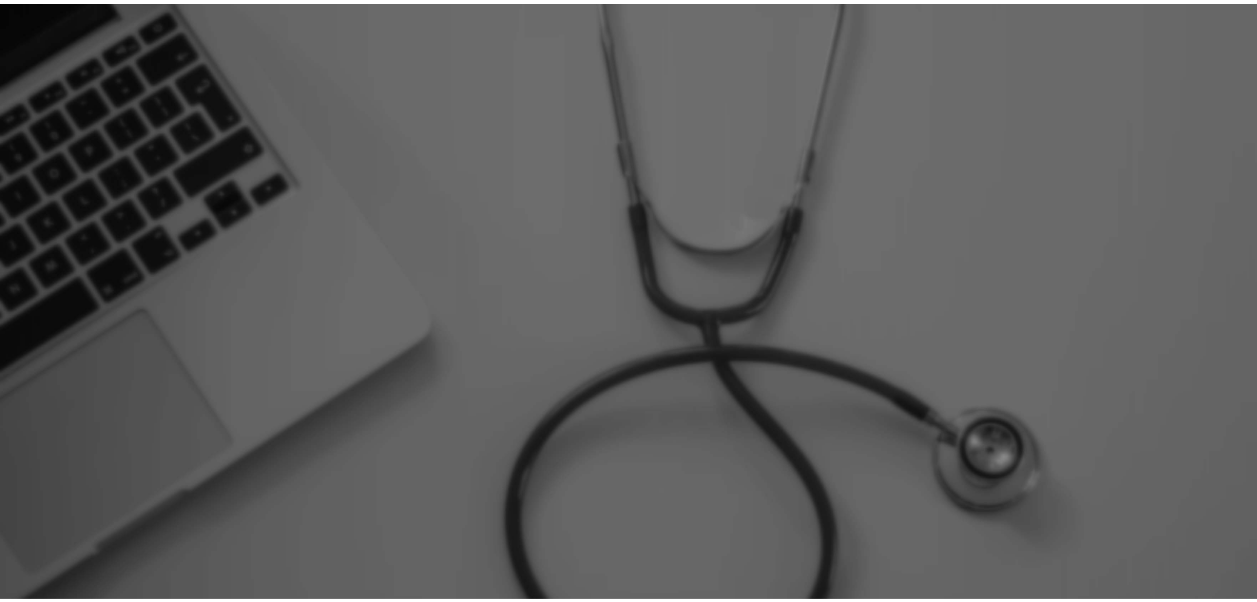 scroll, scrollTop: 0, scrollLeft: 0, axis: both 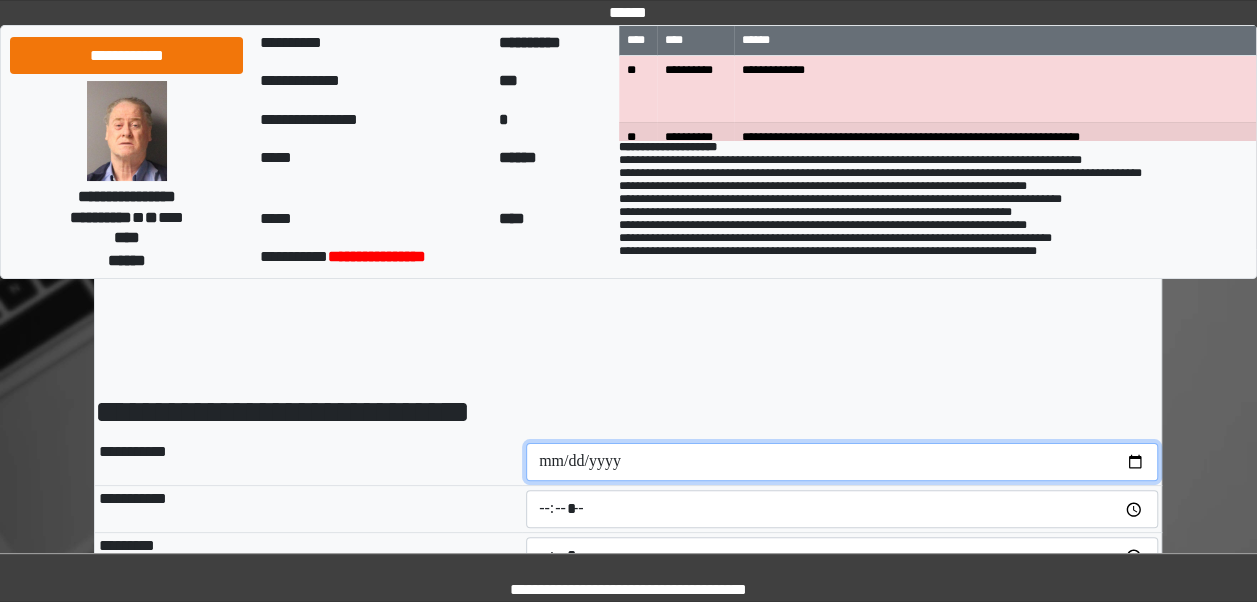 click at bounding box center [842, 462] 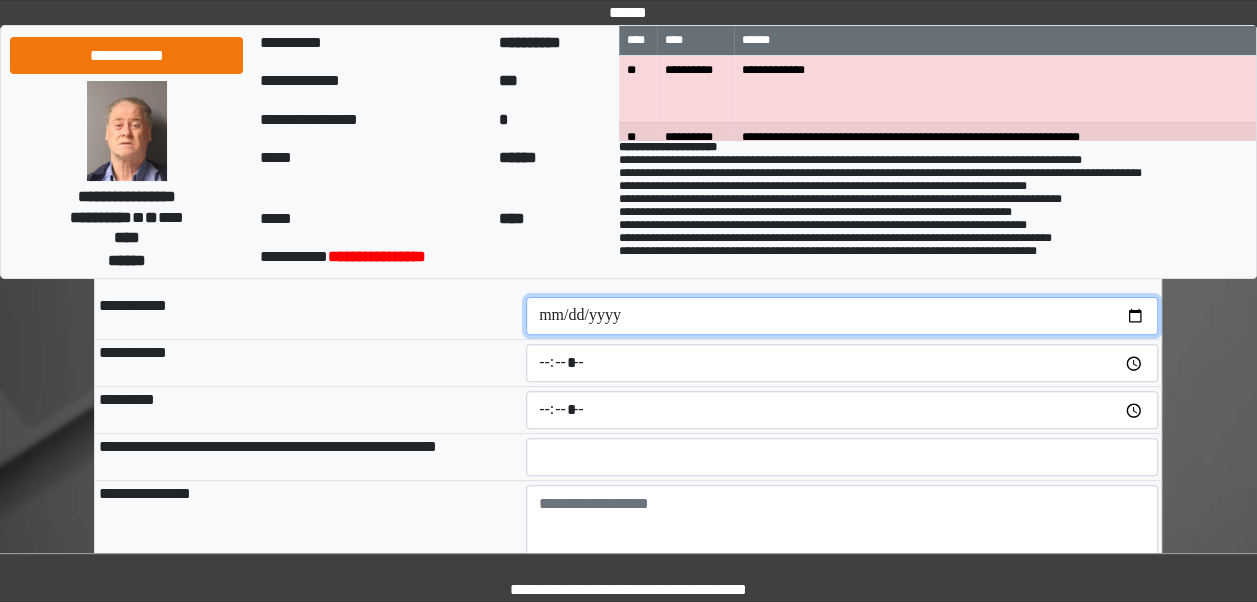 scroll, scrollTop: 142, scrollLeft: 0, axis: vertical 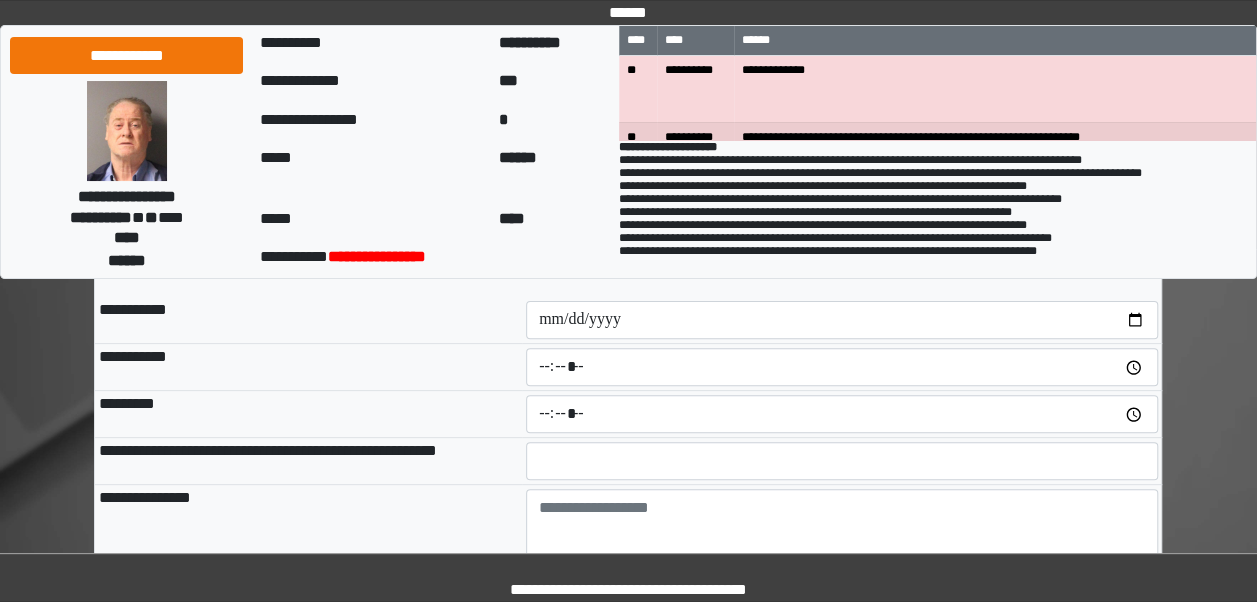 click at bounding box center [842, 367] 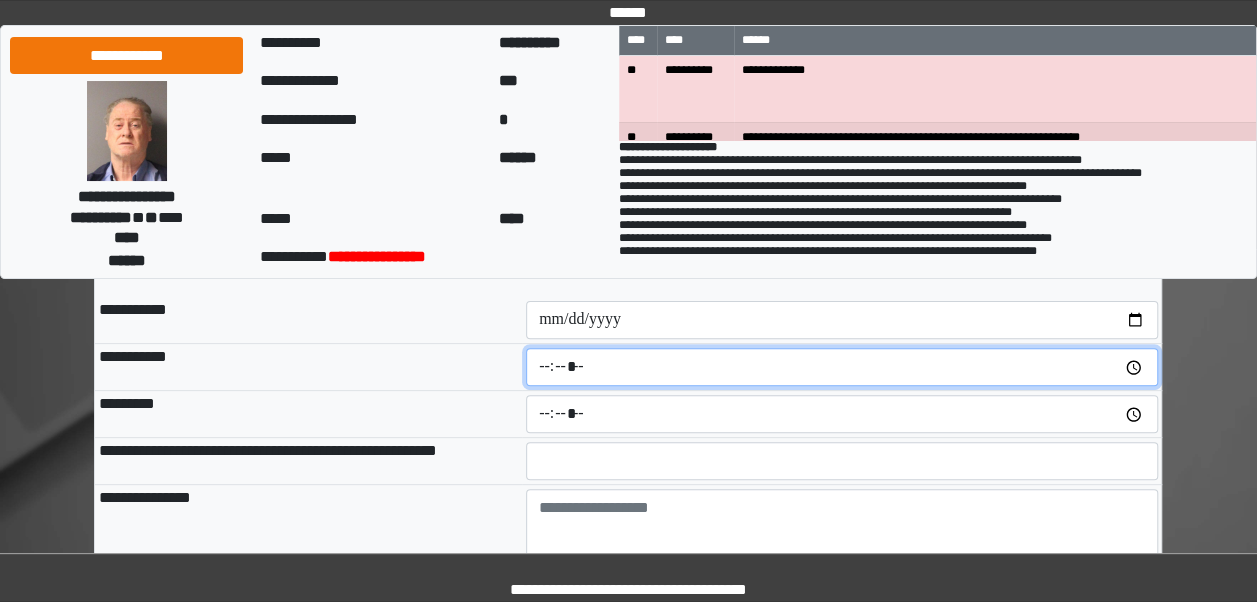 click at bounding box center [842, 367] 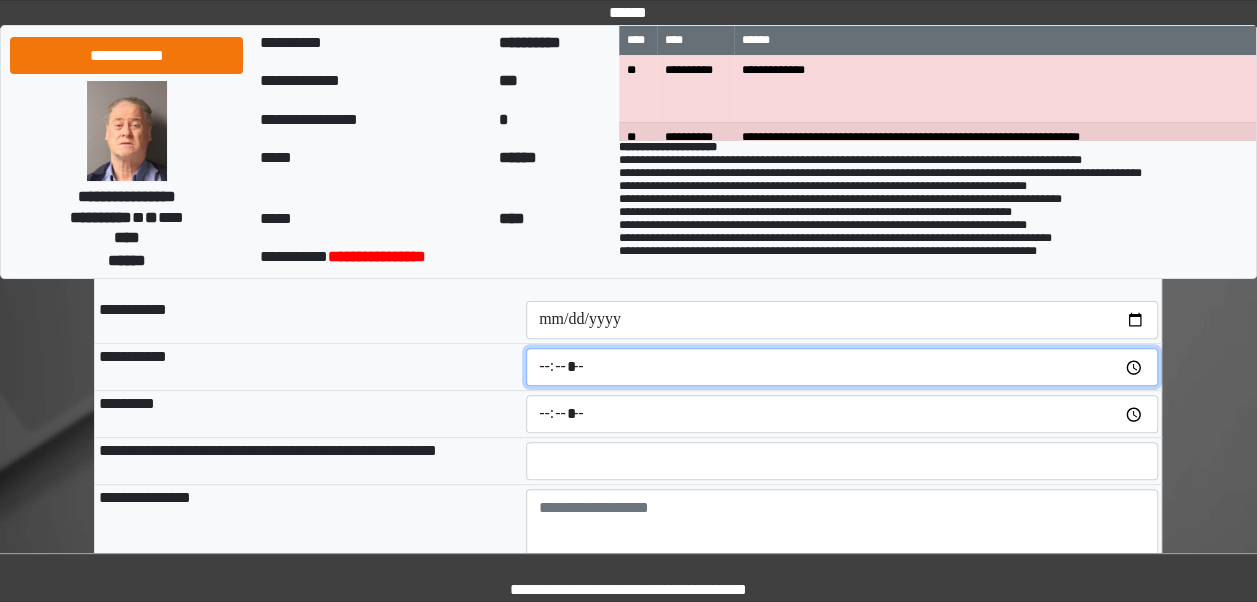 type on "*****" 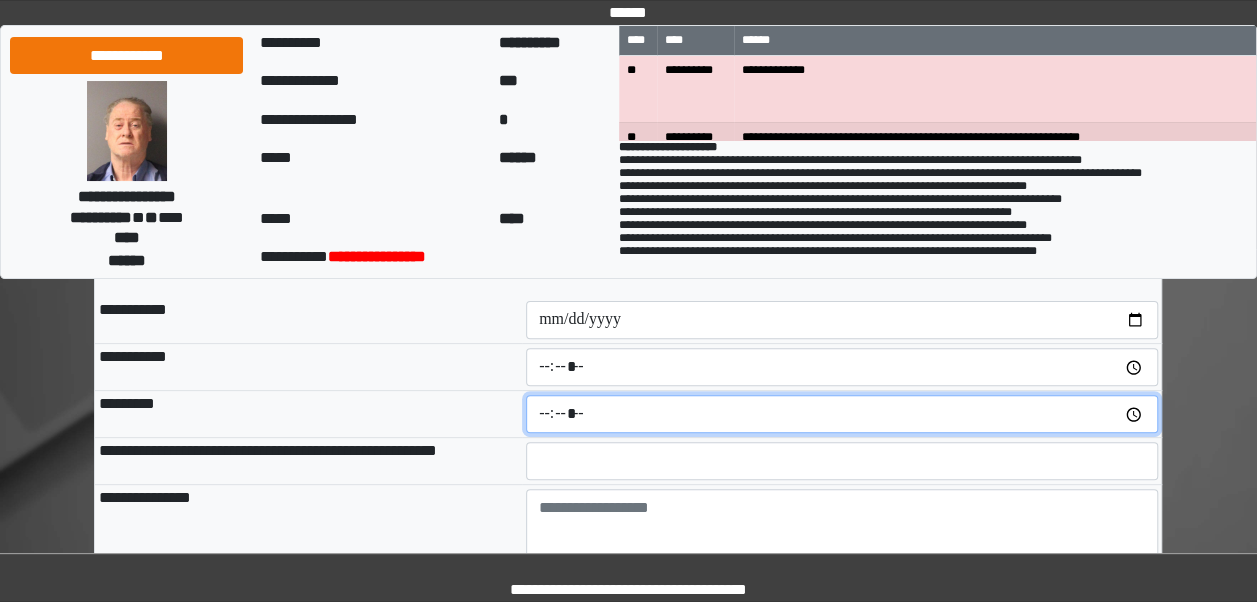 type on "*****" 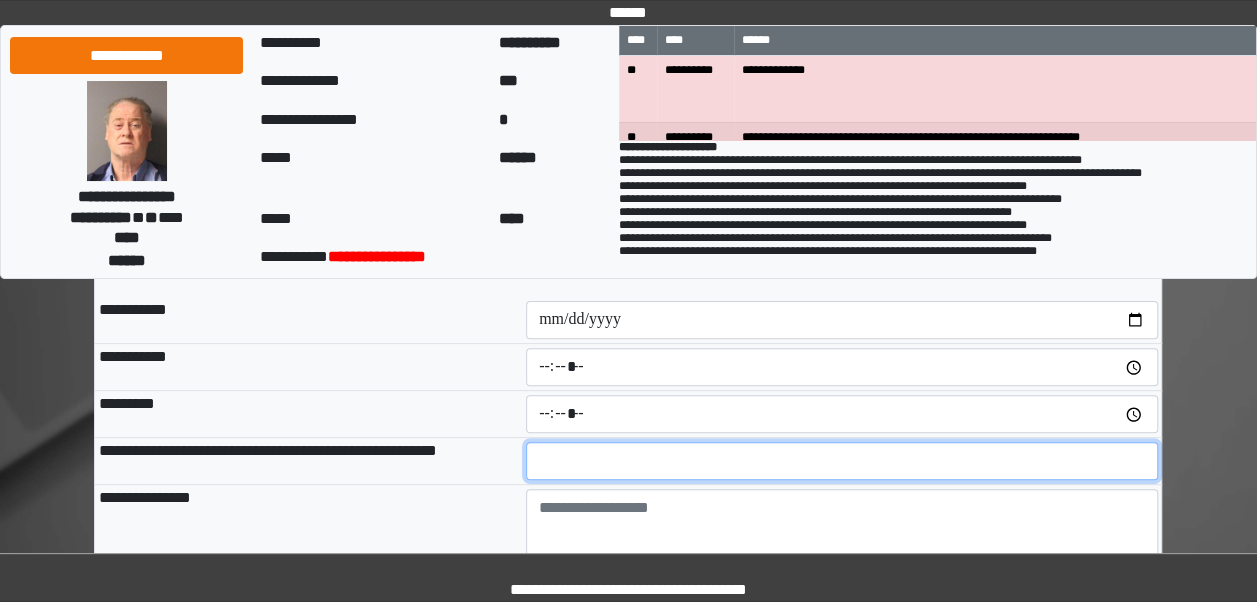 type on "**" 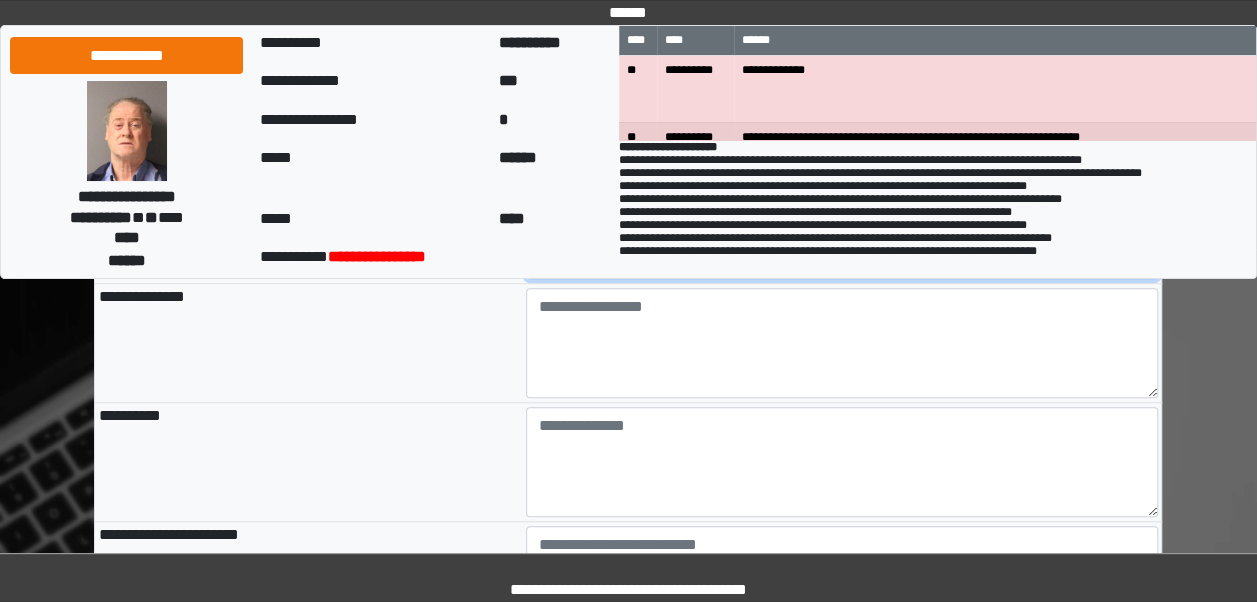 scroll, scrollTop: 469, scrollLeft: 0, axis: vertical 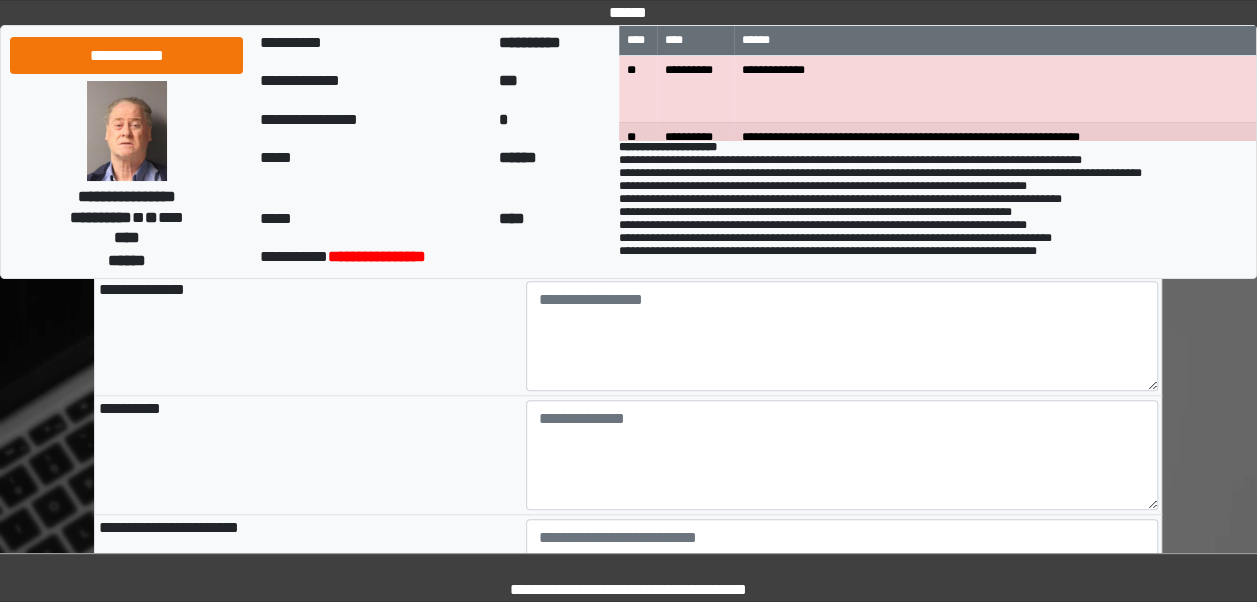 type on "**********" 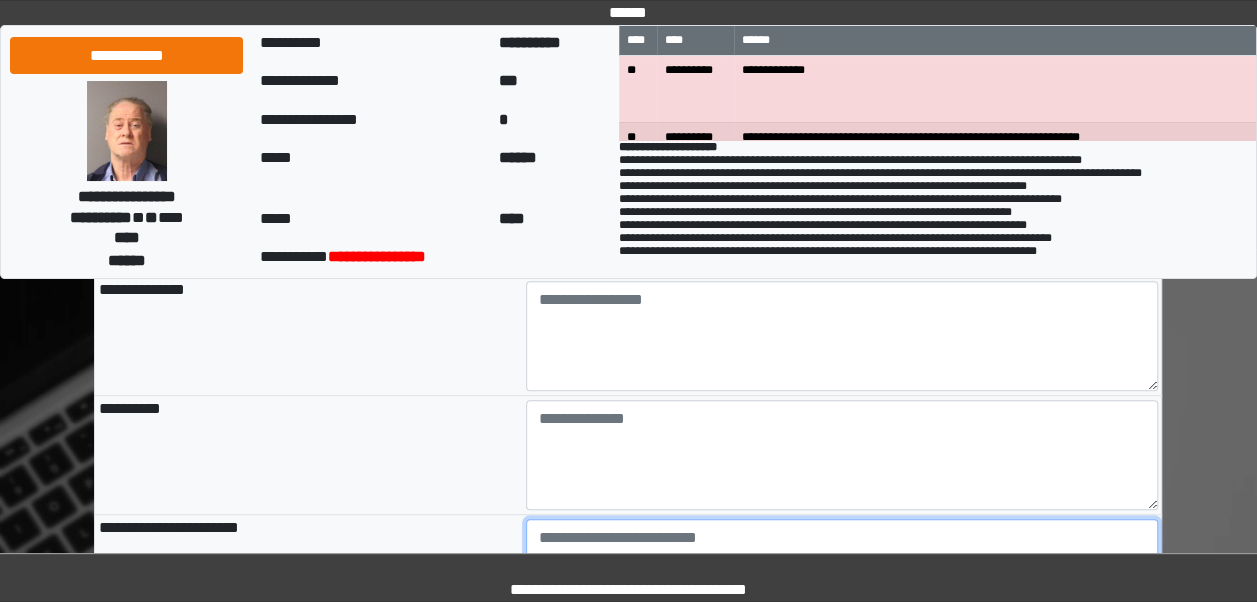 click at bounding box center [842, 574] 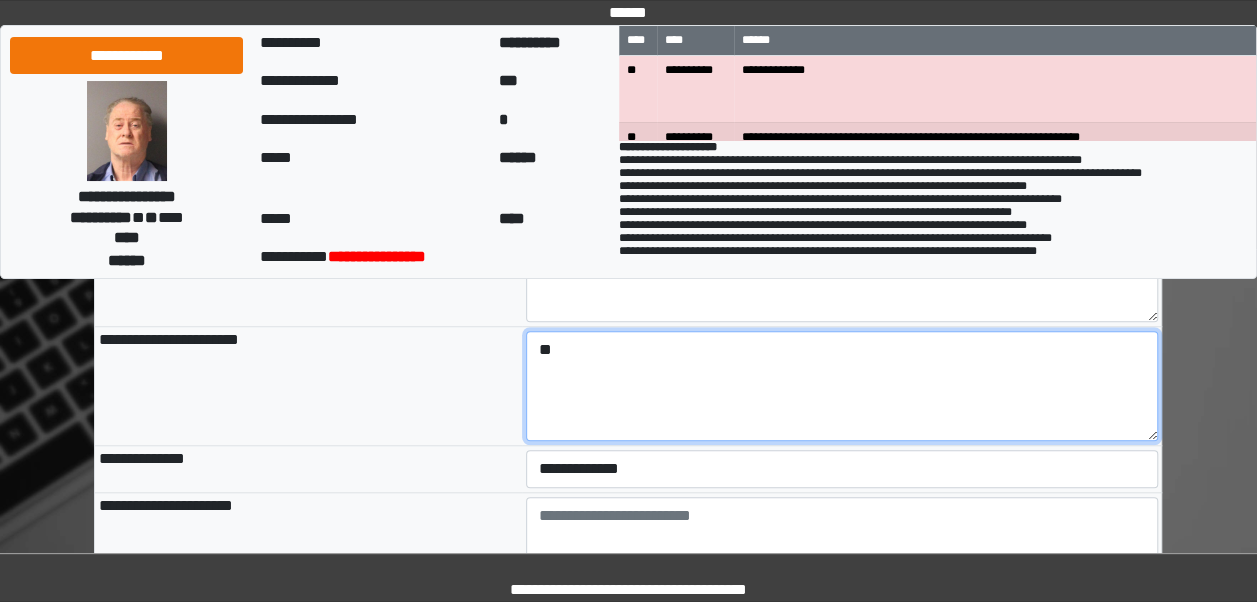 scroll, scrollTop: 742, scrollLeft: 0, axis: vertical 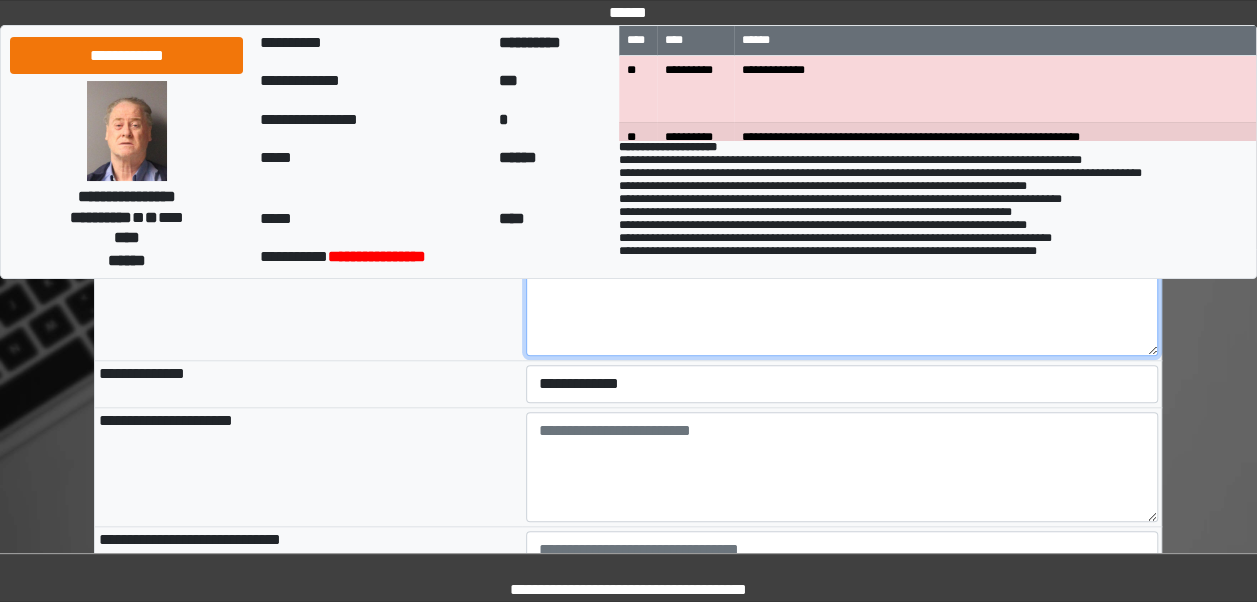type on "**" 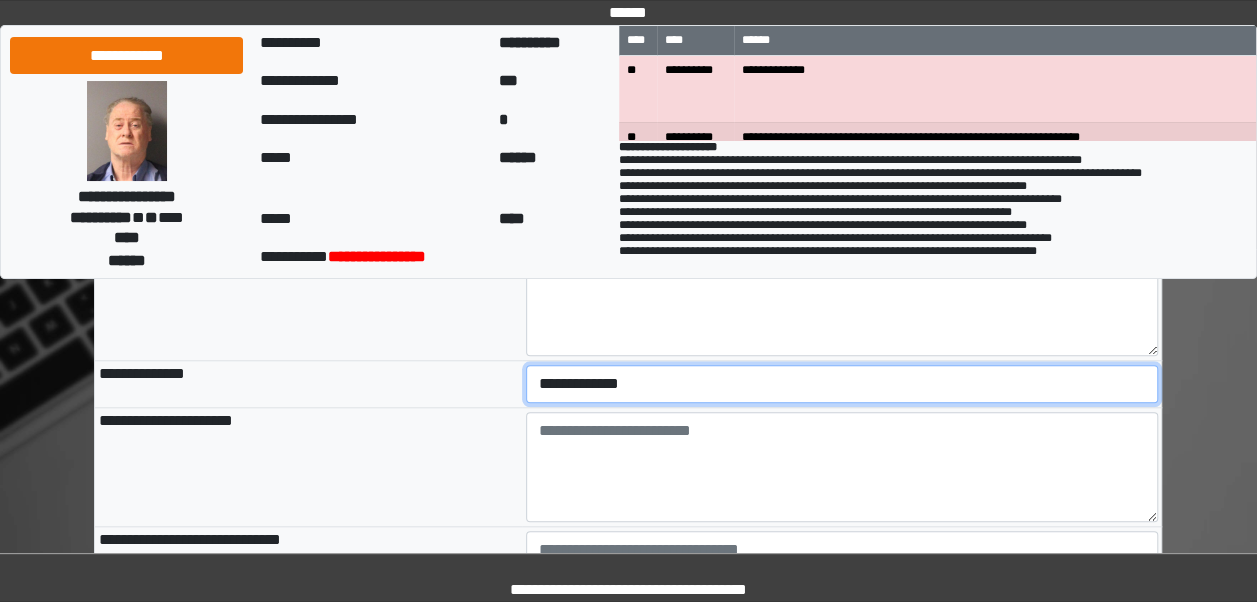 click on "**********" at bounding box center [842, 384] 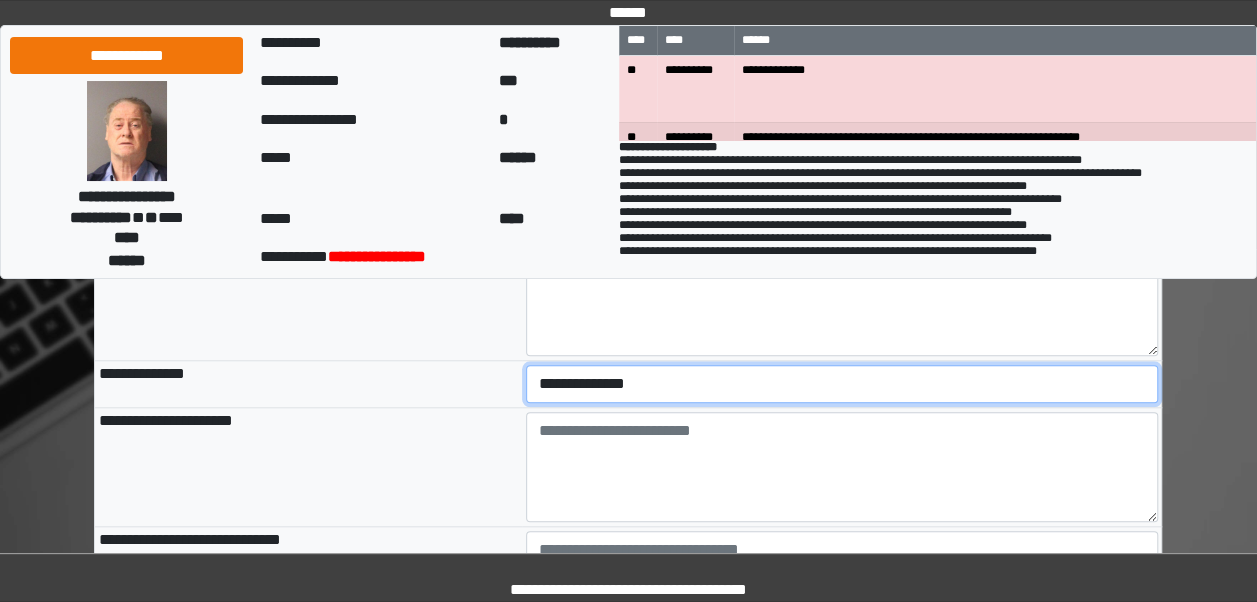 click on "**********" at bounding box center [842, 384] 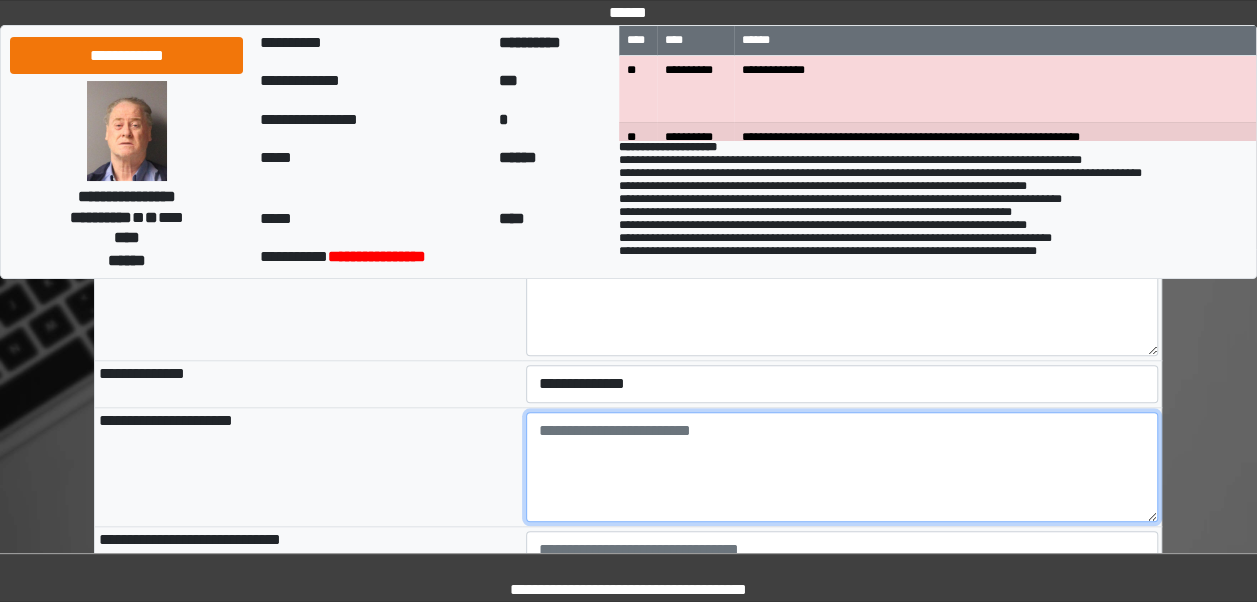 click at bounding box center [842, 467] 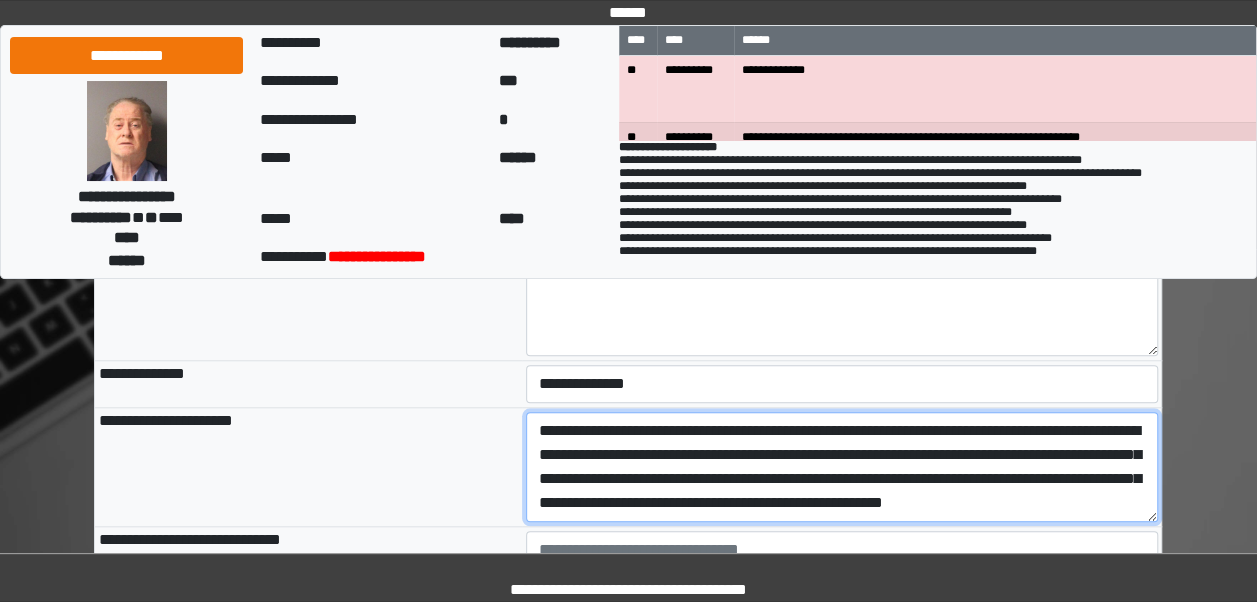 scroll, scrollTop: 16, scrollLeft: 0, axis: vertical 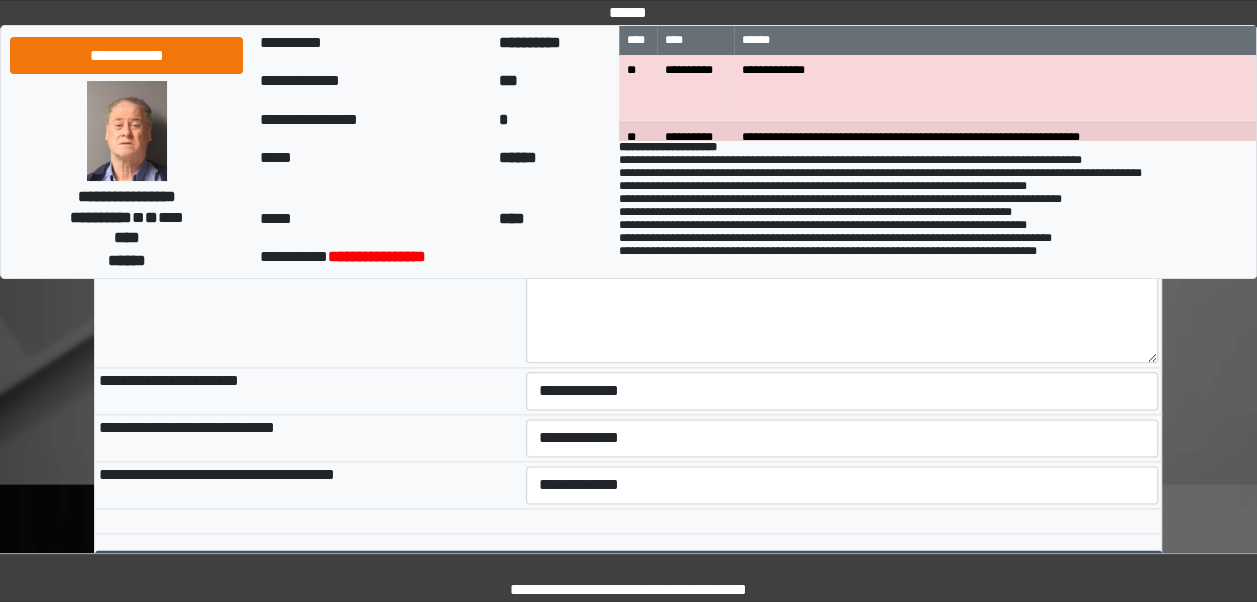 type on "**********" 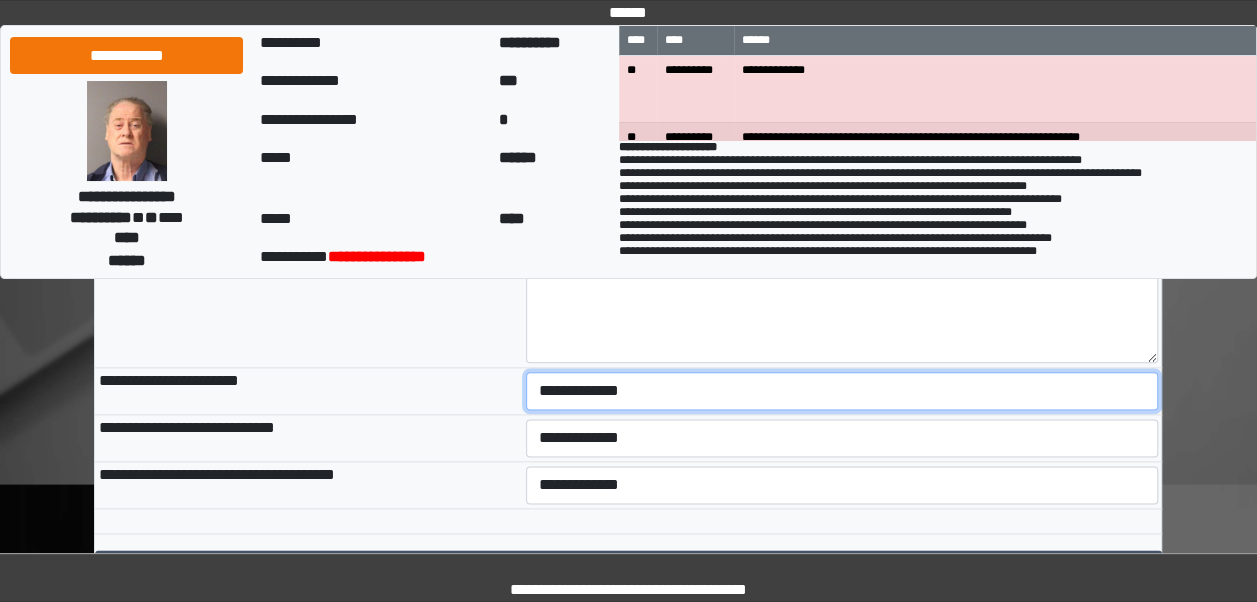 click on "**********" at bounding box center (842, 391) 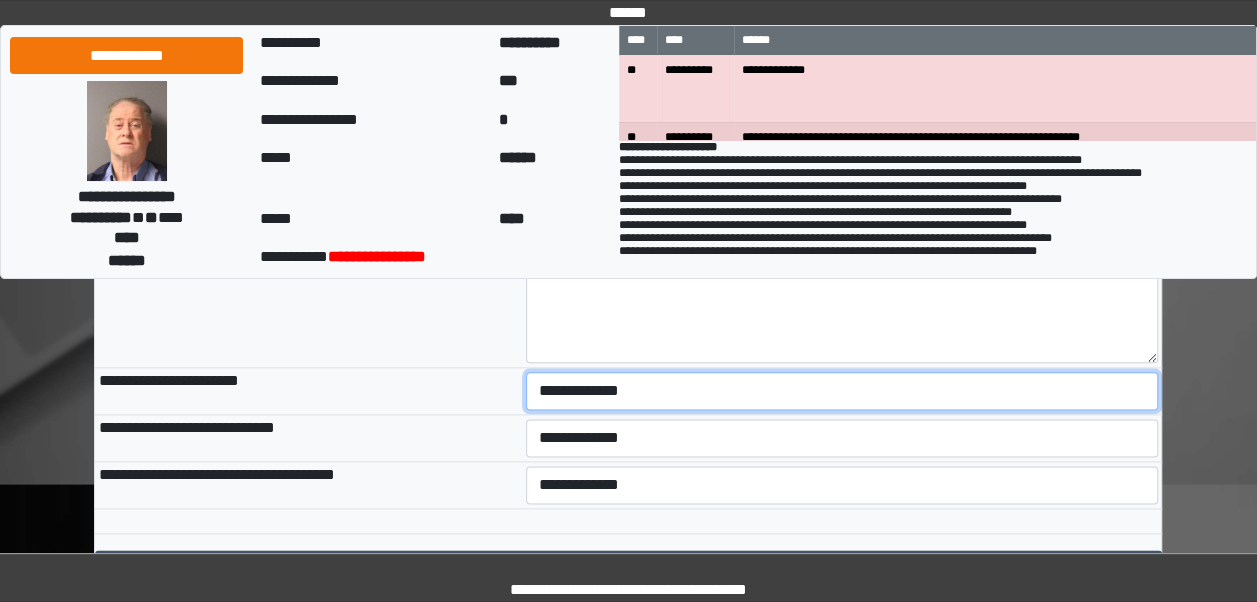 select on "***" 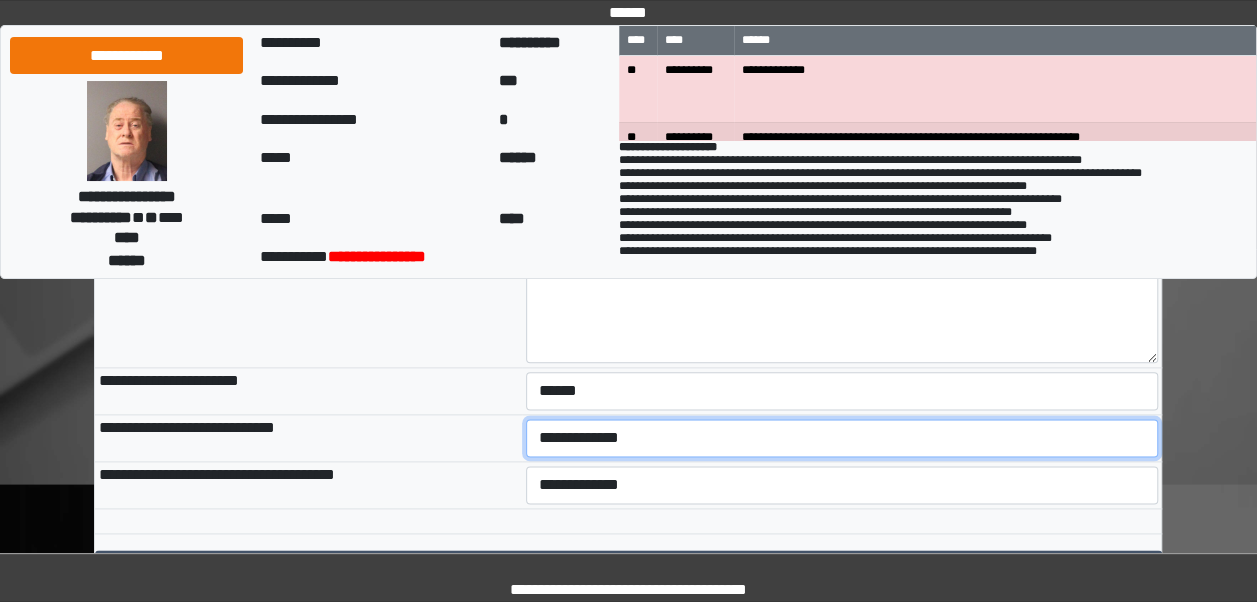 click on "**********" at bounding box center (842, 438) 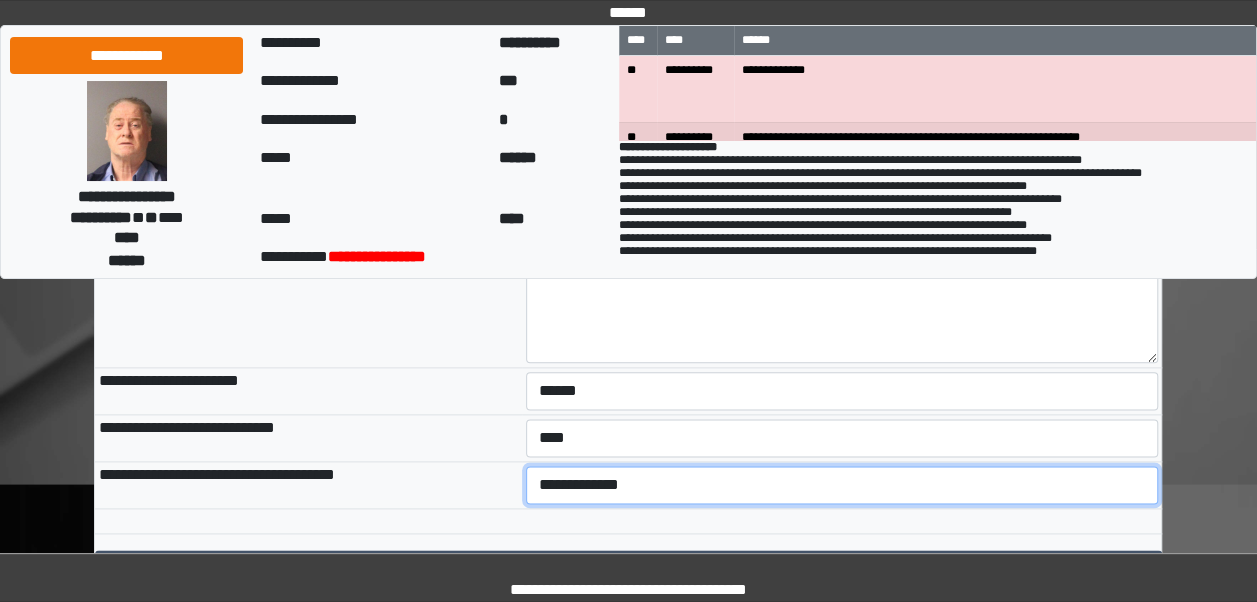 click on "**********" at bounding box center [842, 485] 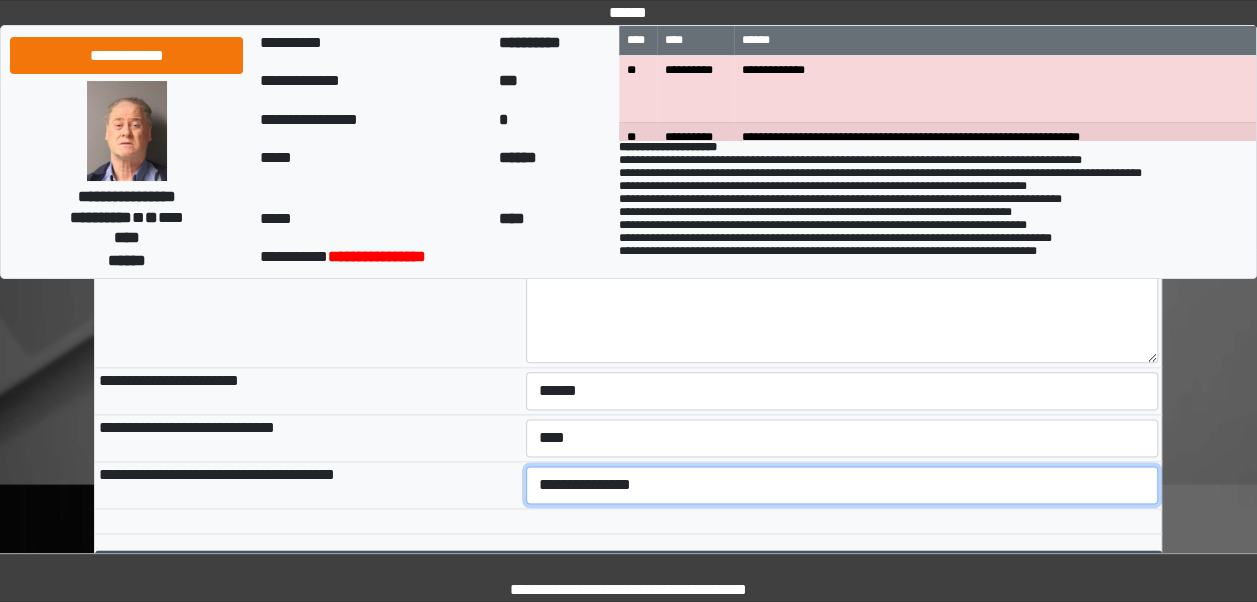 scroll, scrollTop: 1120, scrollLeft: 0, axis: vertical 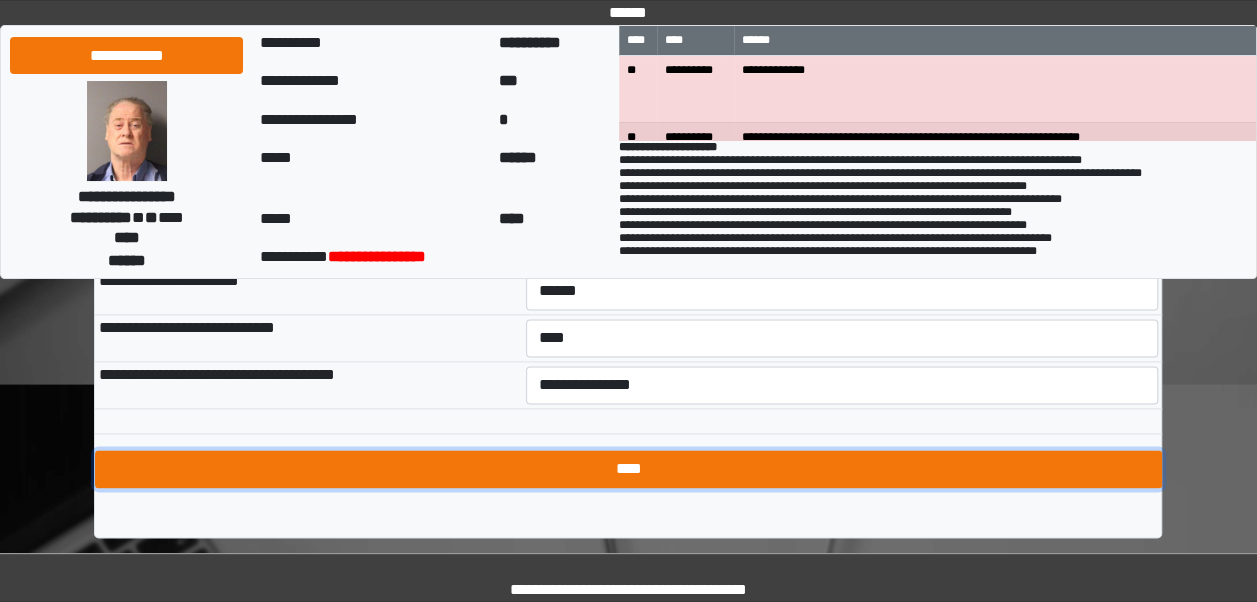 click on "****" at bounding box center (628, 469) 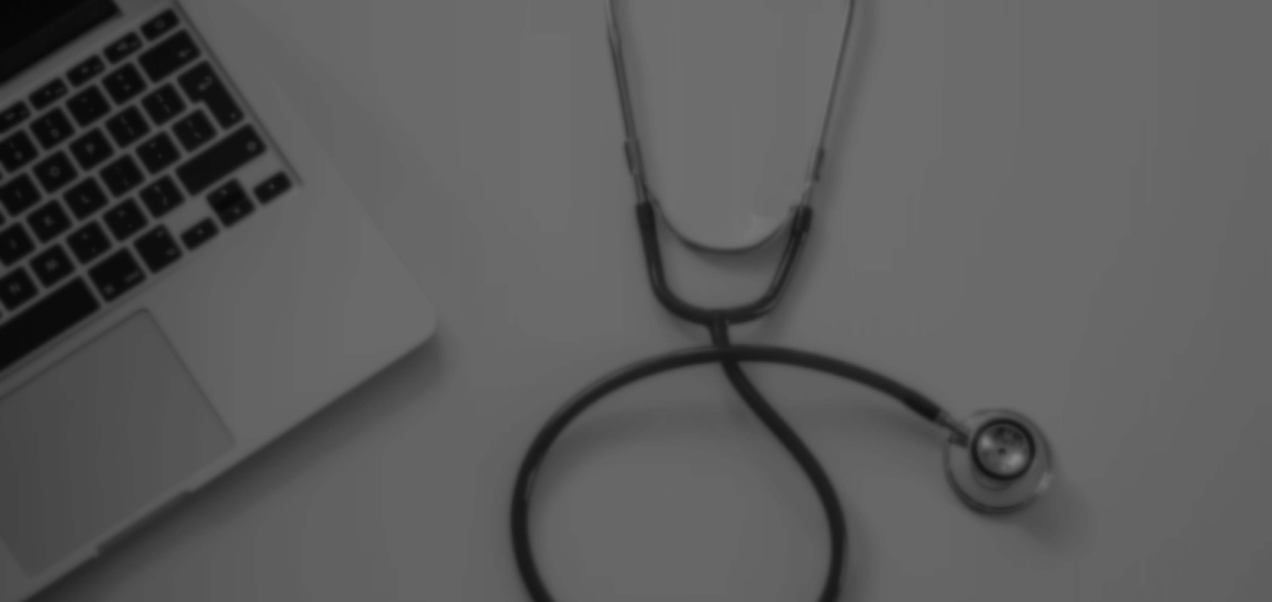scroll, scrollTop: 0, scrollLeft: 0, axis: both 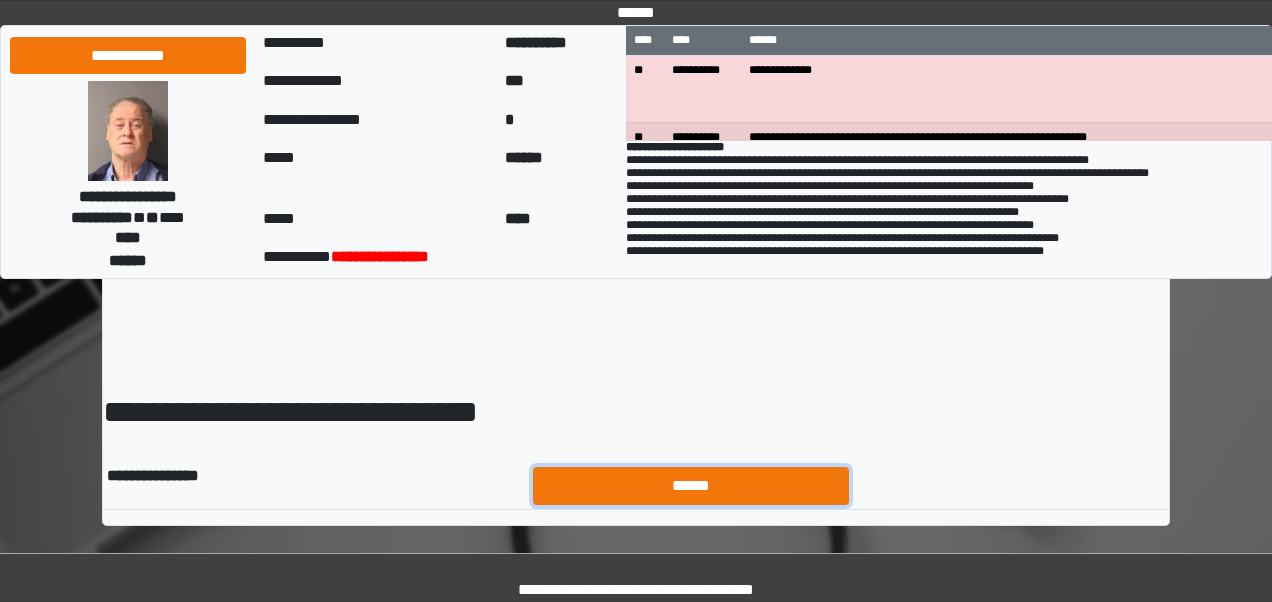 click on "******" at bounding box center (691, 485) 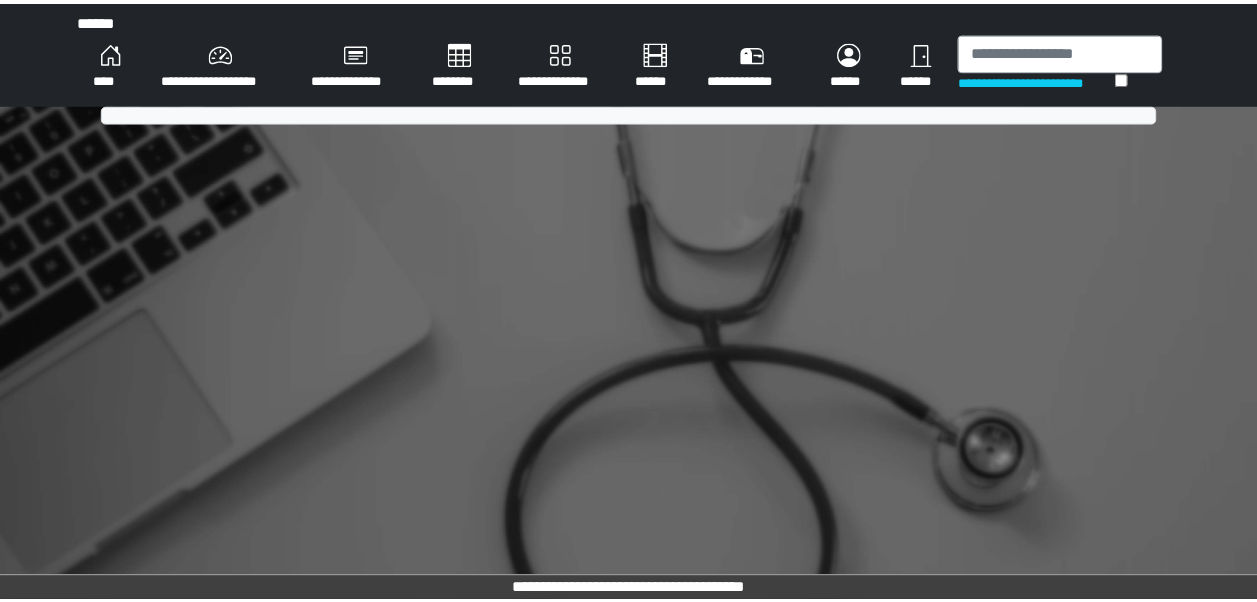 scroll, scrollTop: 0, scrollLeft: 0, axis: both 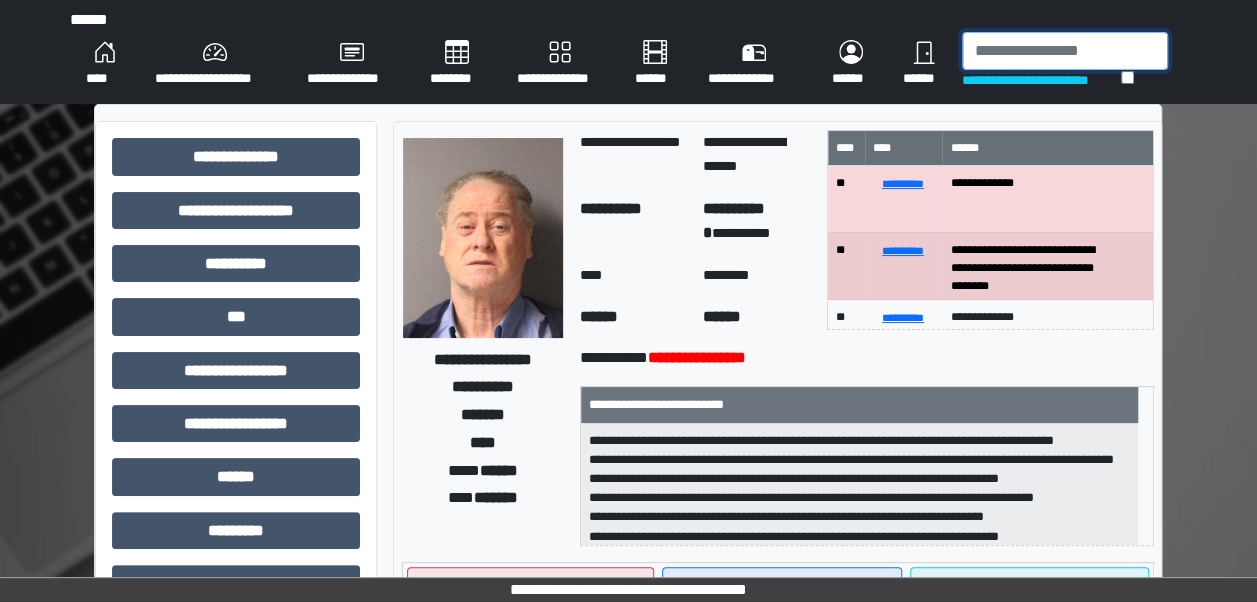 click at bounding box center [1065, 51] 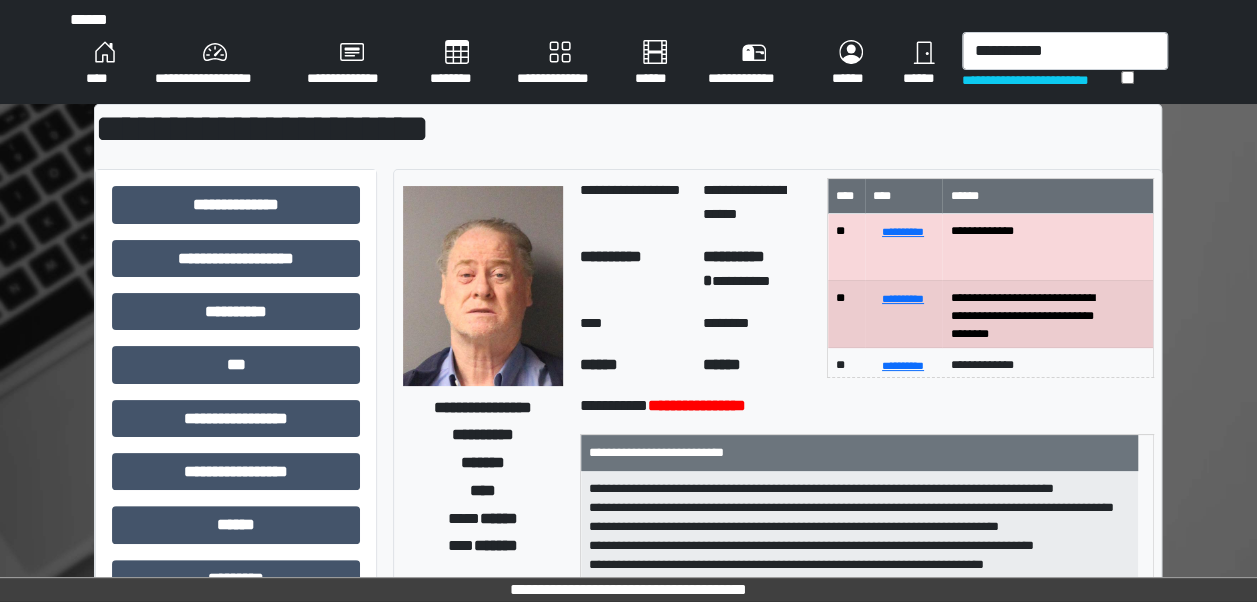 drag, startPoint x: 1248, startPoint y: 234, endPoint x: 1254, endPoint y: 252, distance: 18.973665 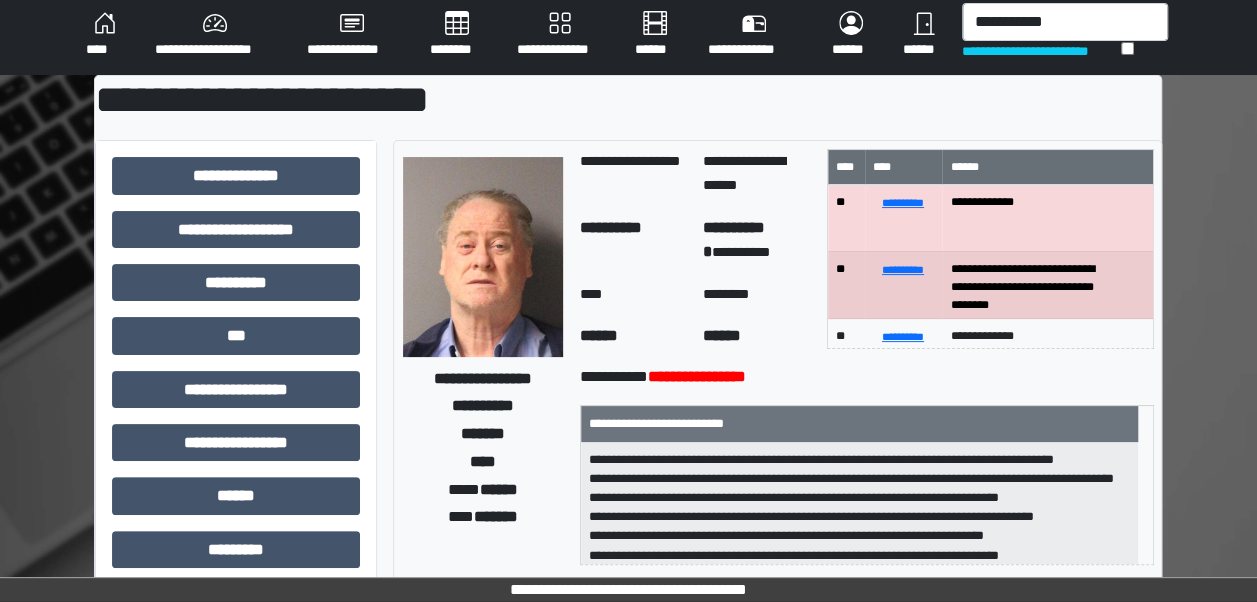 scroll, scrollTop: 0, scrollLeft: 0, axis: both 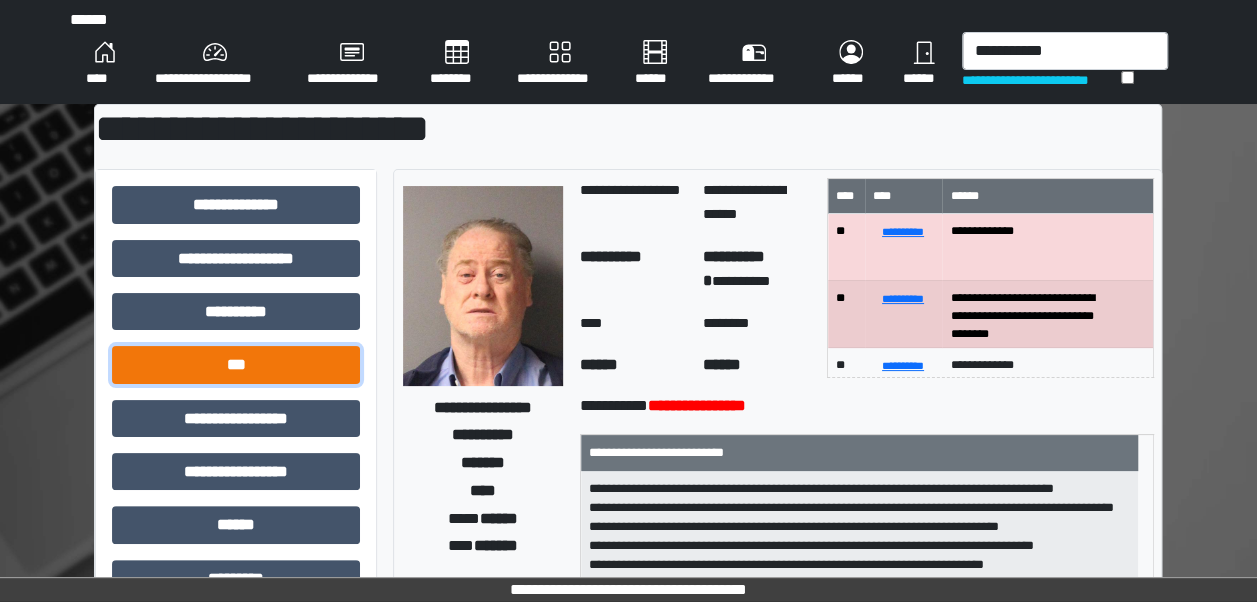 click on "***" at bounding box center (236, 364) 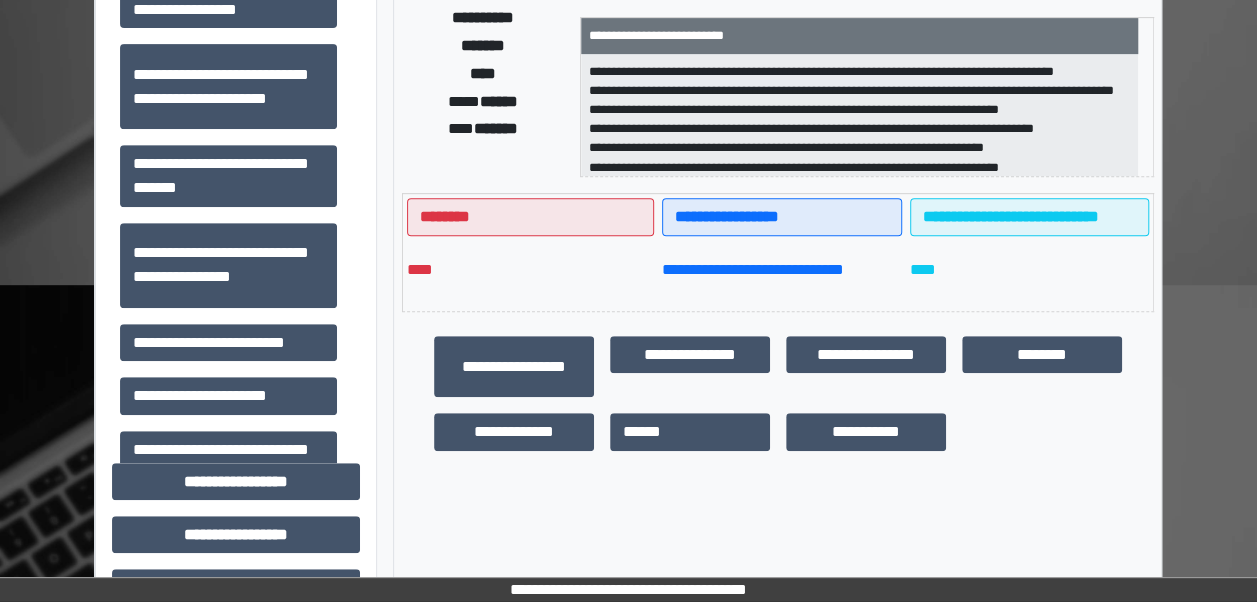 scroll, scrollTop: 448, scrollLeft: 0, axis: vertical 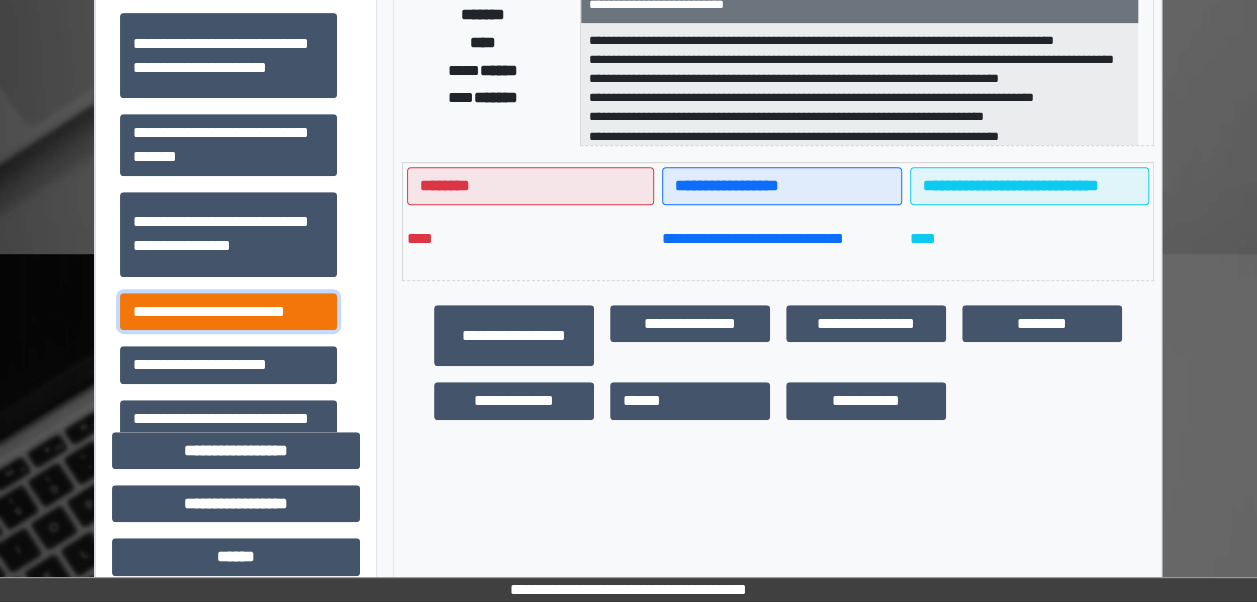 click on "**********" at bounding box center [228, 311] 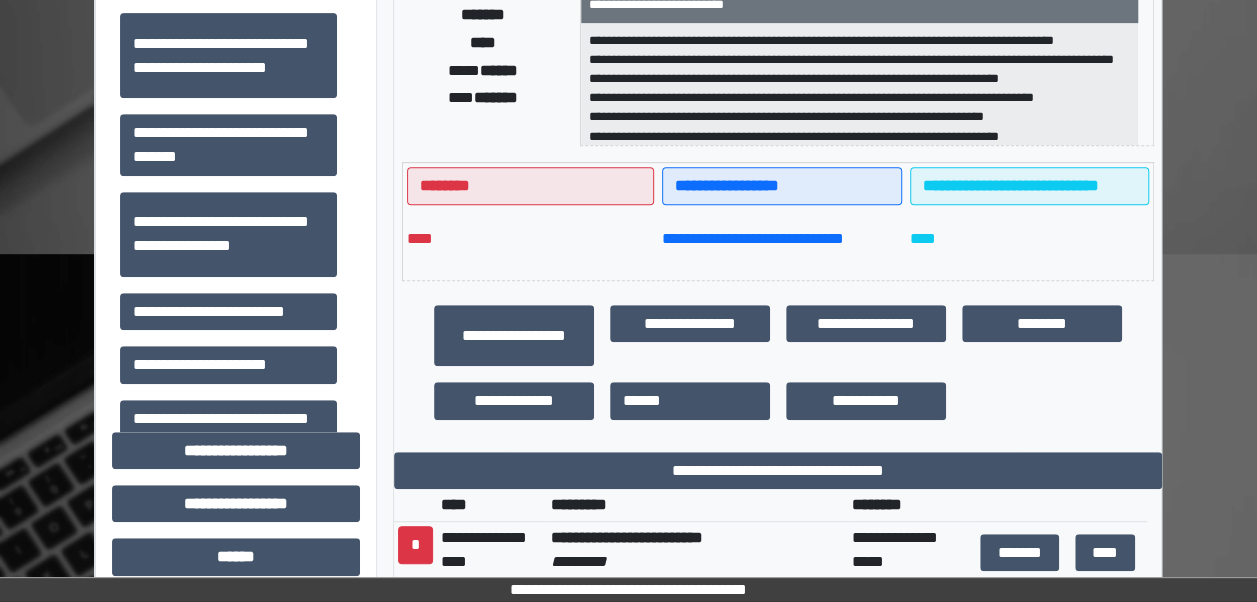 drag, startPoint x: 1254, startPoint y: 297, endPoint x: 1275, endPoint y: 22, distance: 275.80066 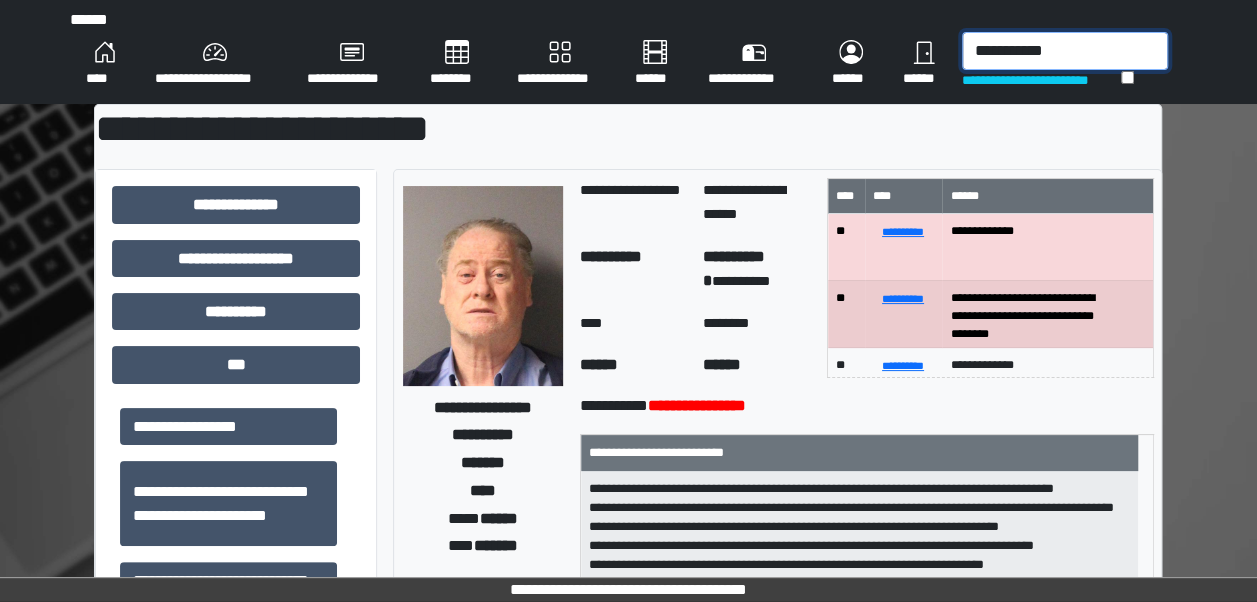 click on "**********" at bounding box center (1065, 51) 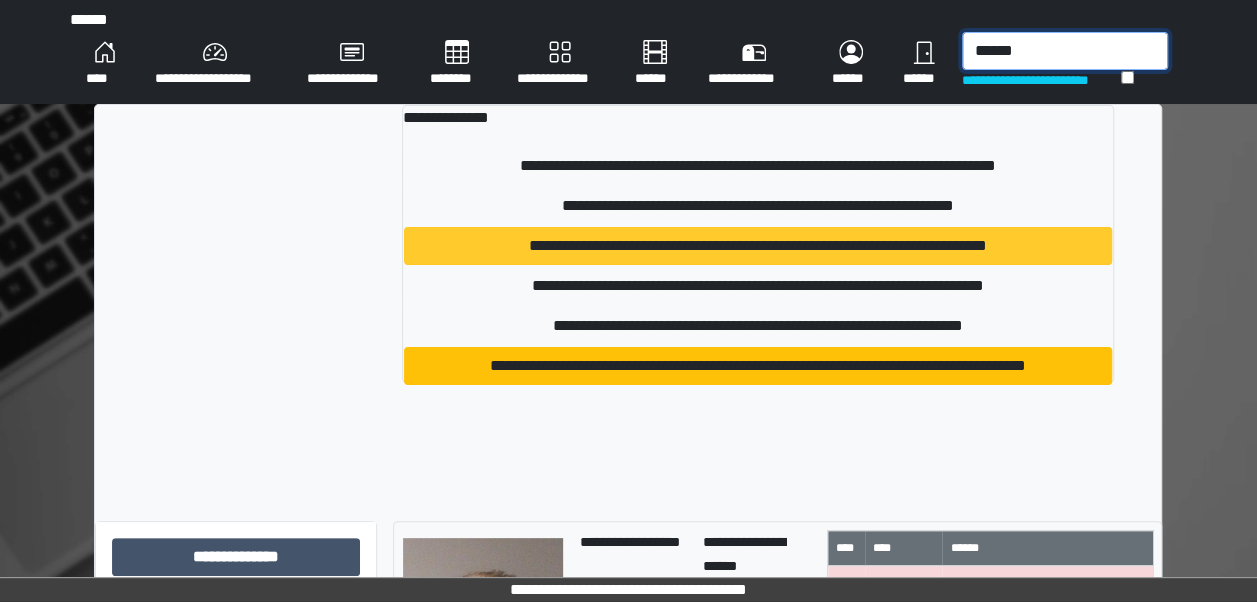 type on "******" 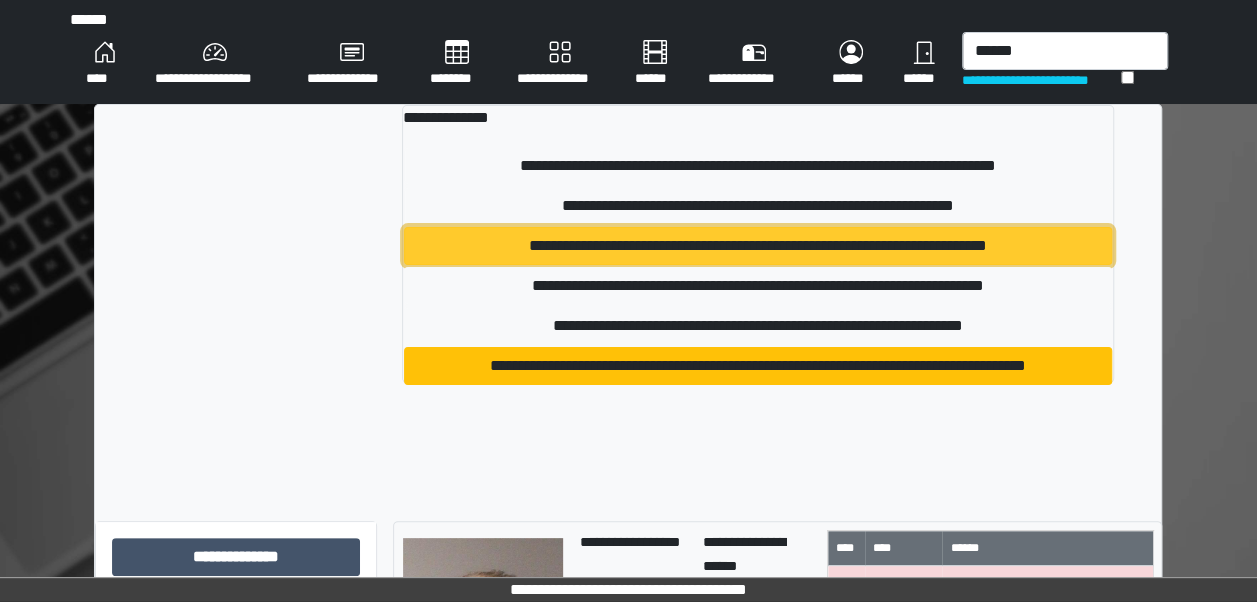 click on "**********" at bounding box center (758, 246) 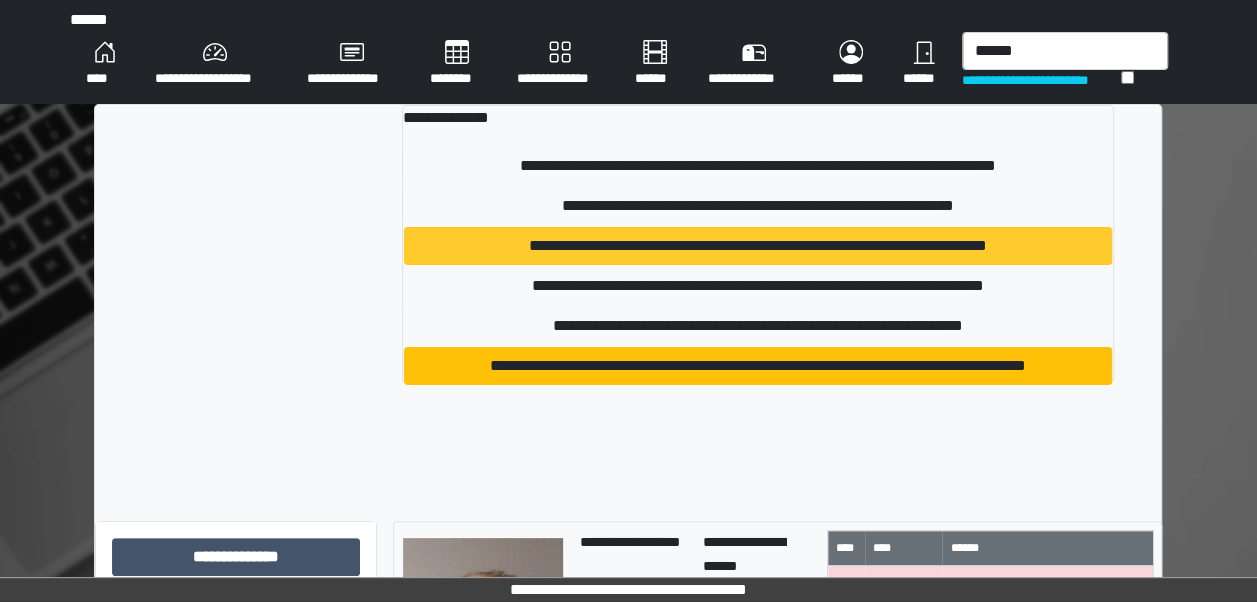 type 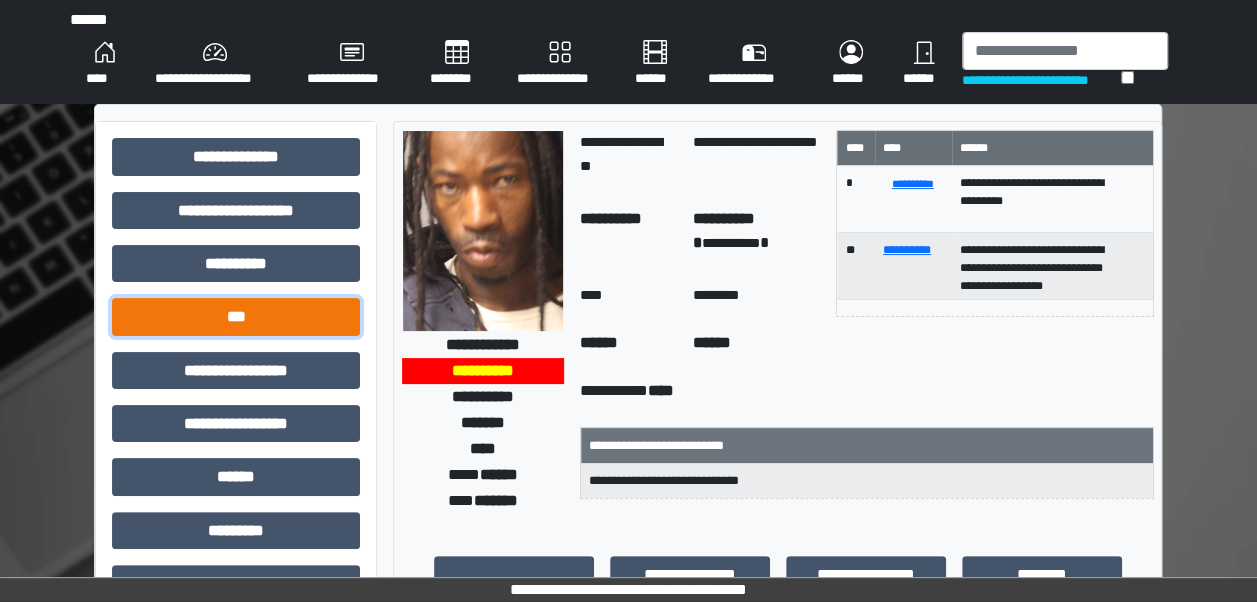 click on "***" at bounding box center [236, 316] 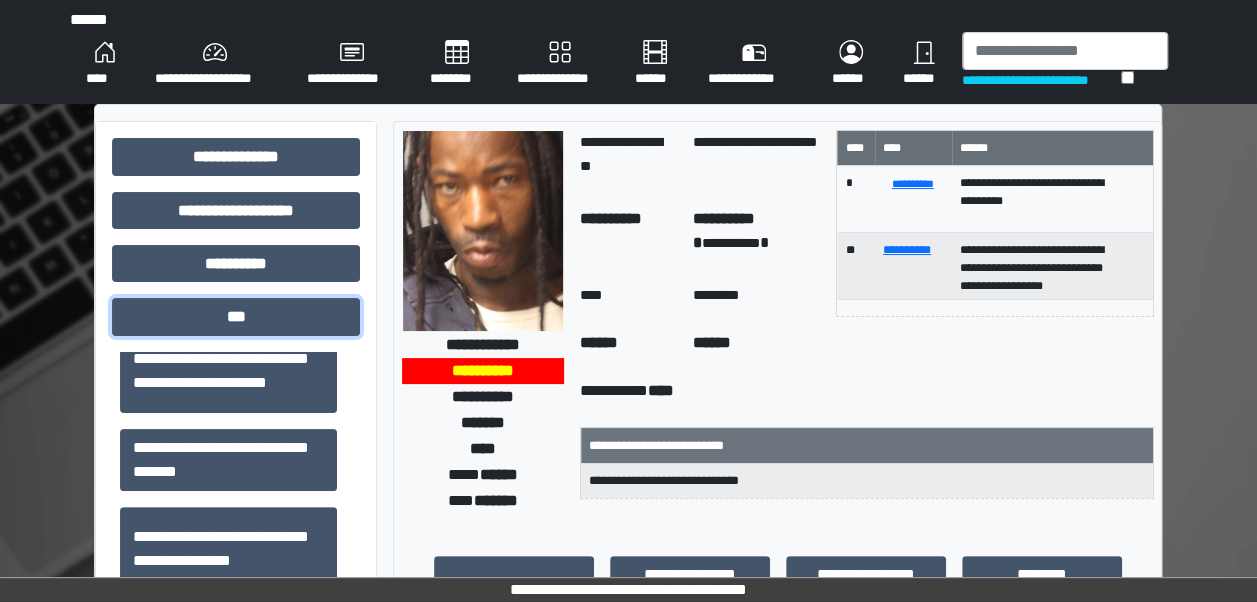scroll, scrollTop: 86, scrollLeft: 0, axis: vertical 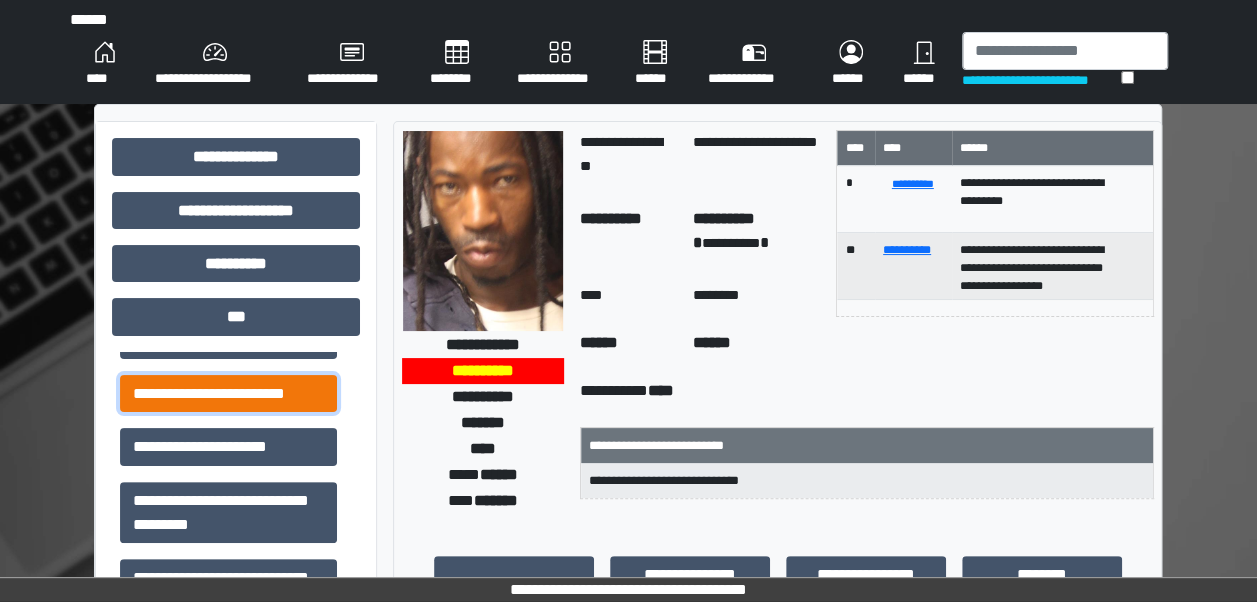 click on "**********" at bounding box center (228, 393) 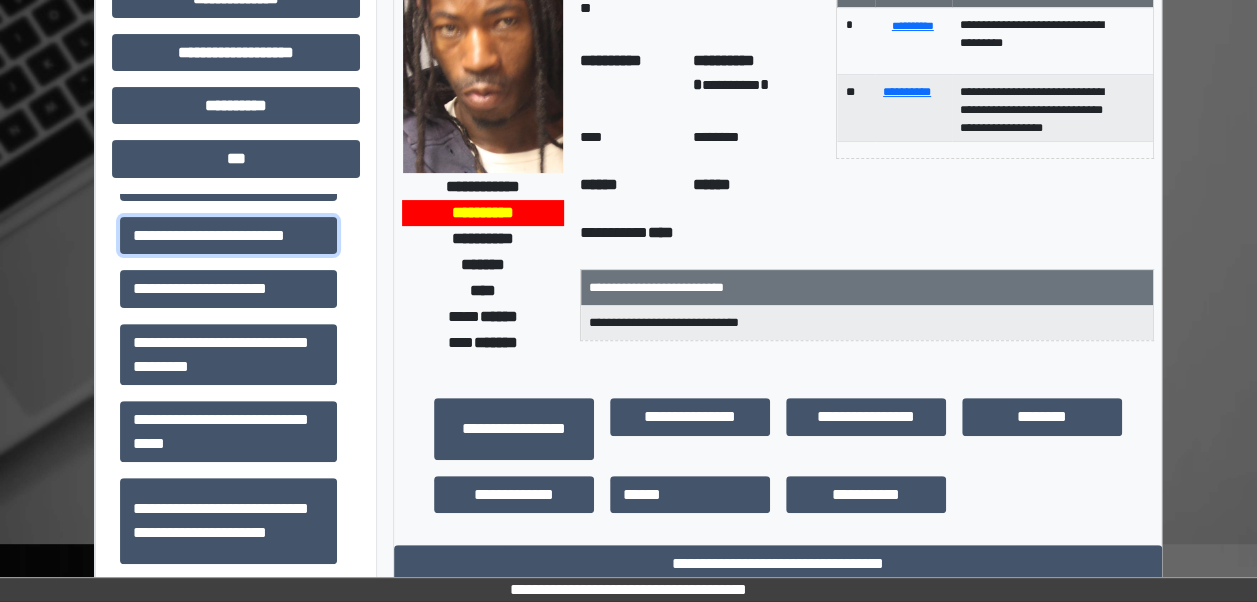 scroll, scrollTop: 305, scrollLeft: 0, axis: vertical 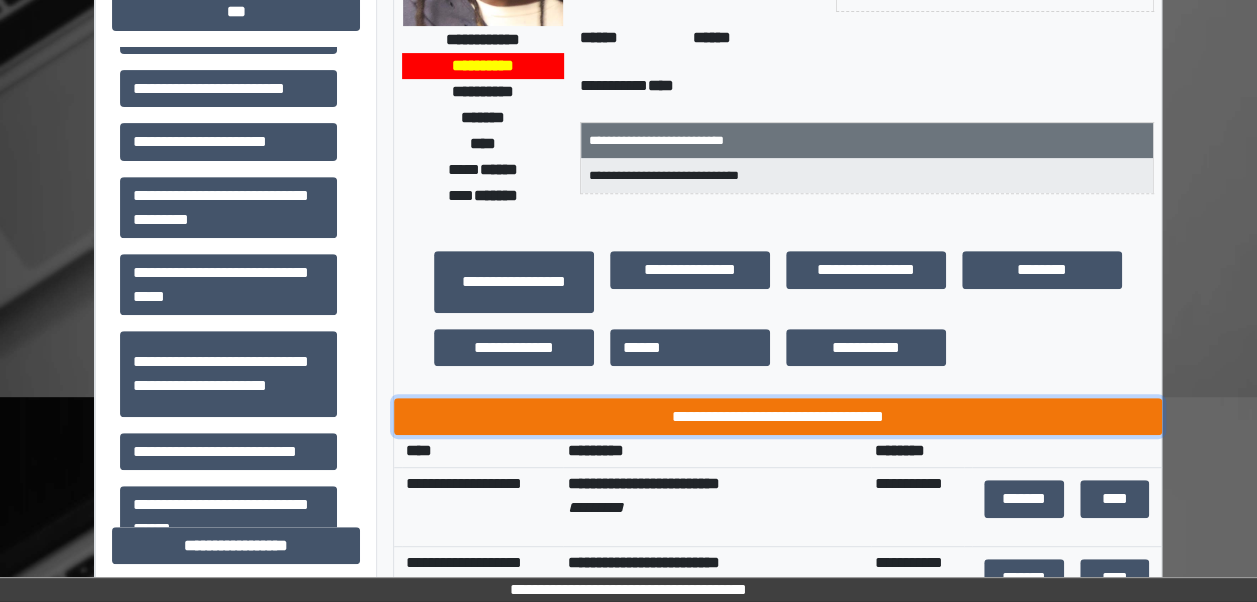 click on "**********" at bounding box center (778, 416) 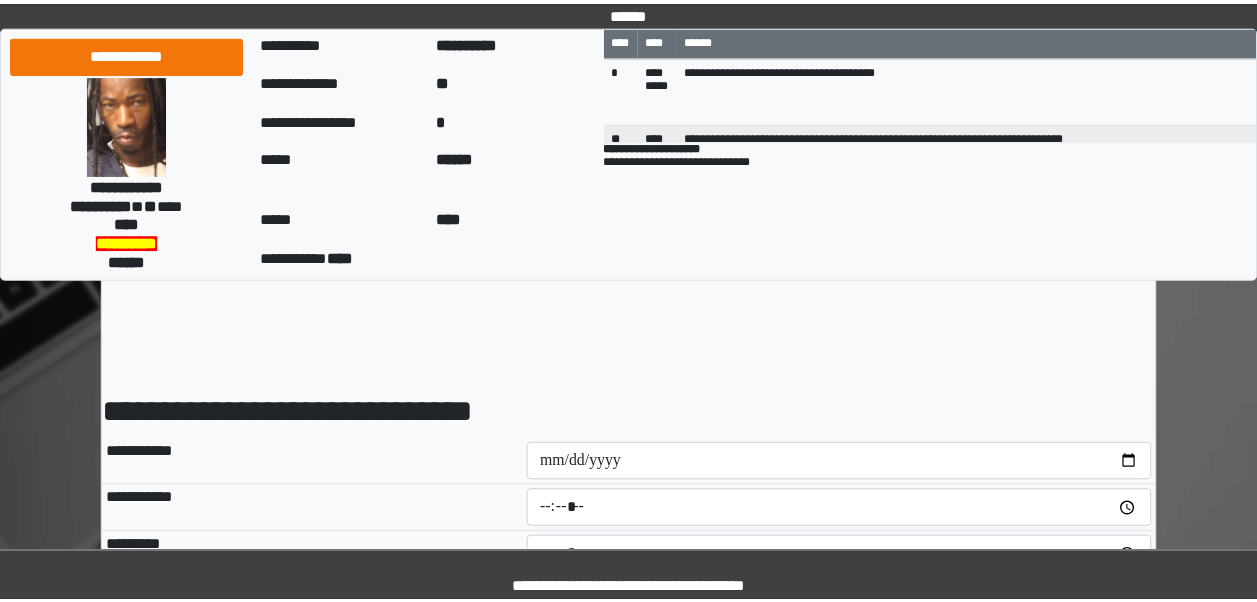 scroll, scrollTop: 0, scrollLeft: 0, axis: both 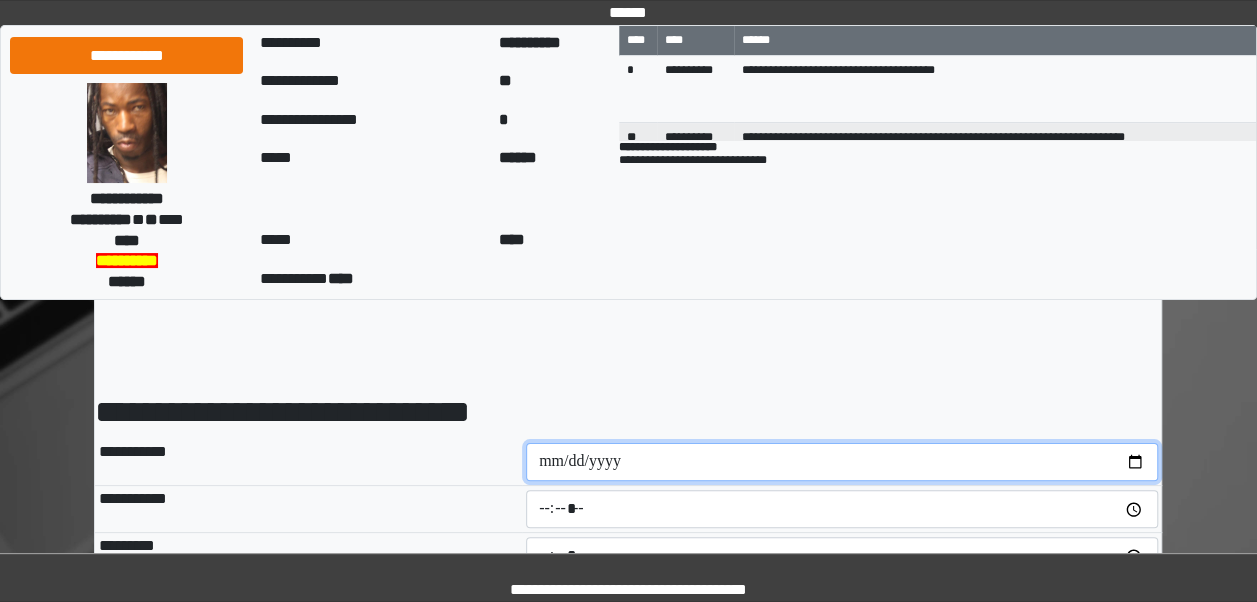 click at bounding box center [842, 462] 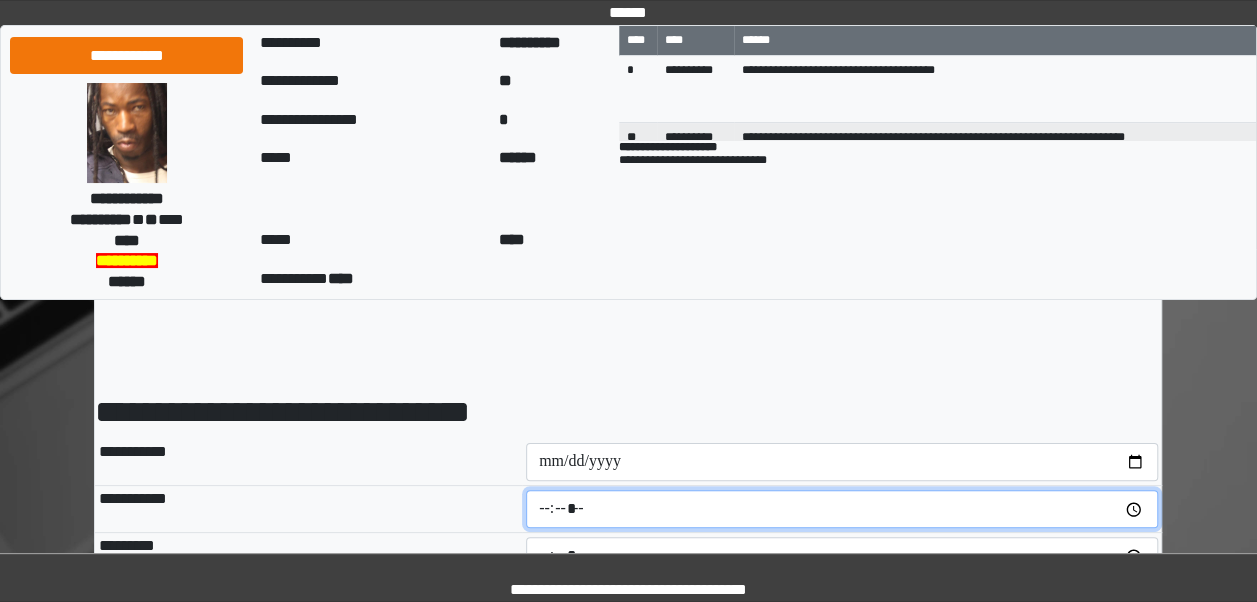 click at bounding box center (842, 509) 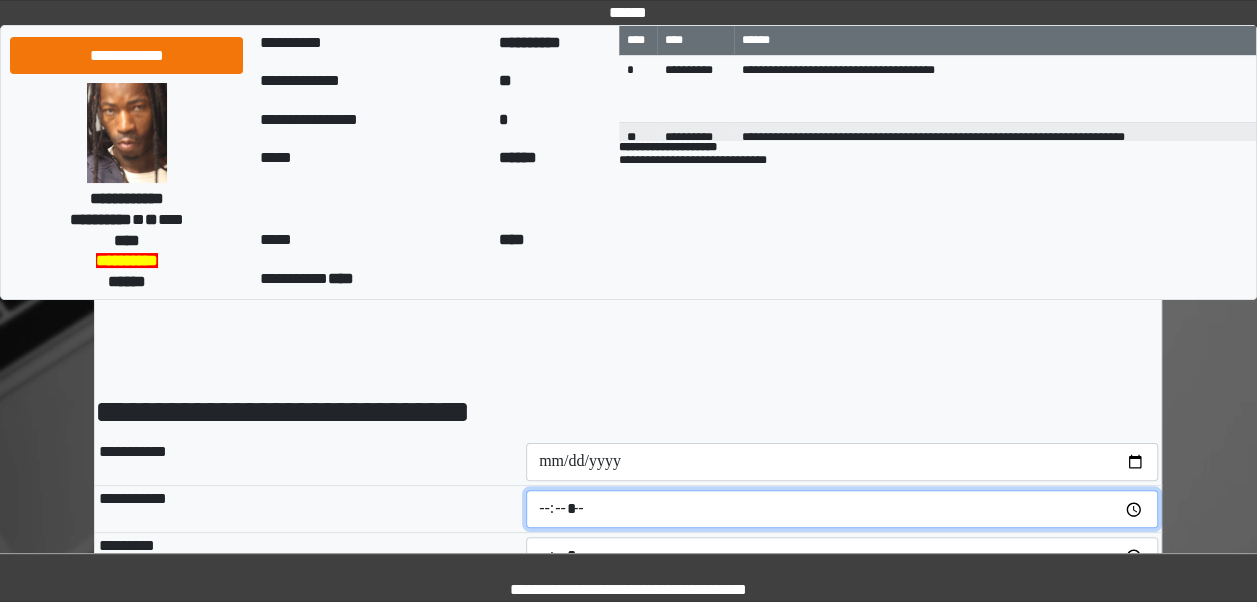 type on "*****" 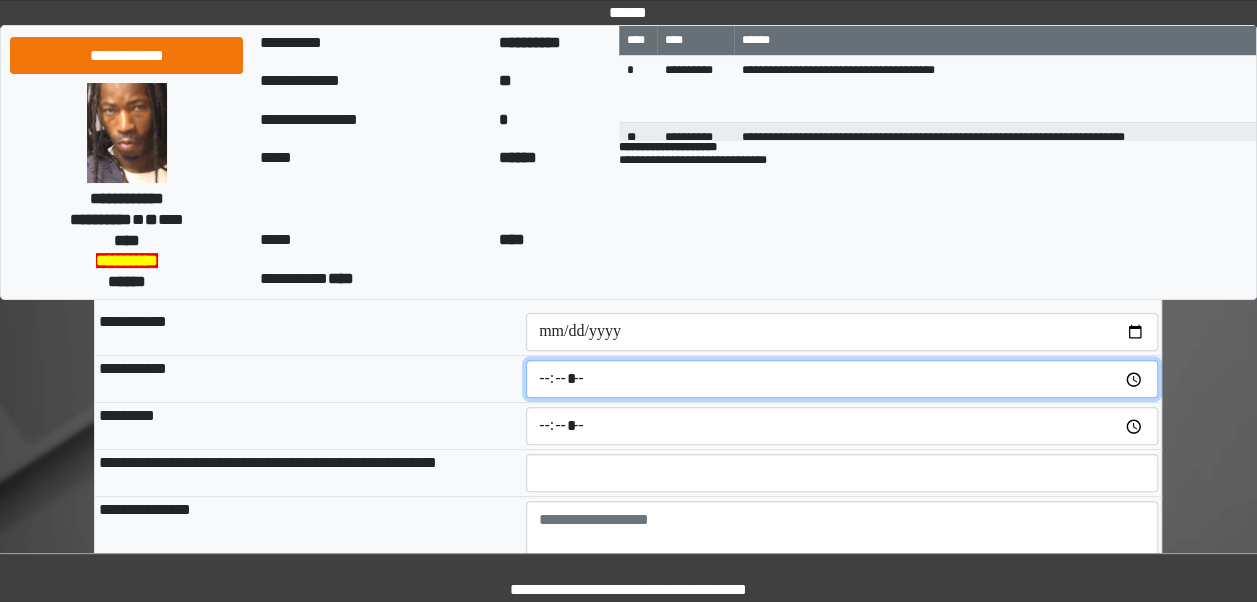scroll, scrollTop: 140, scrollLeft: 0, axis: vertical 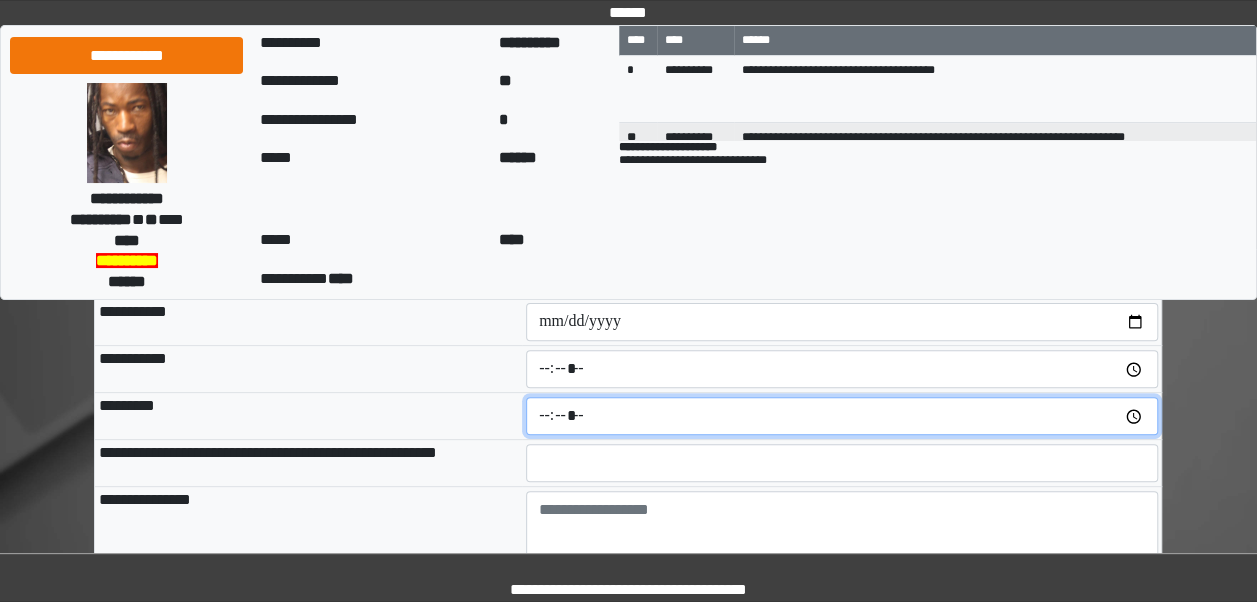 click at bounding box center [842, 416] 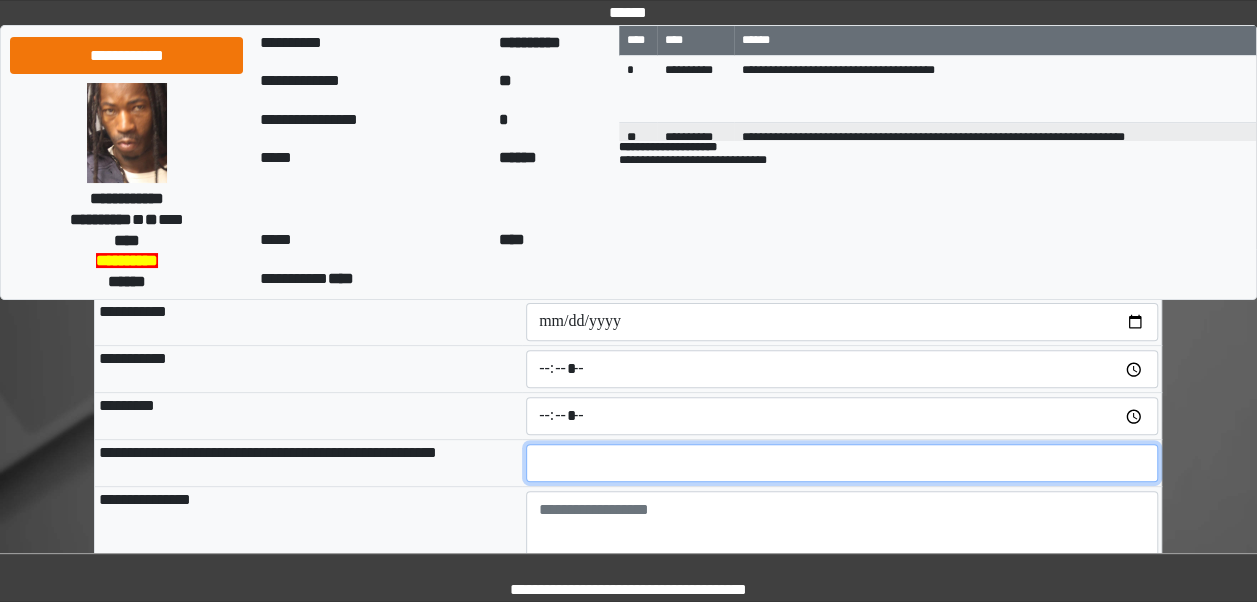 click at bounding box center [842, 463] 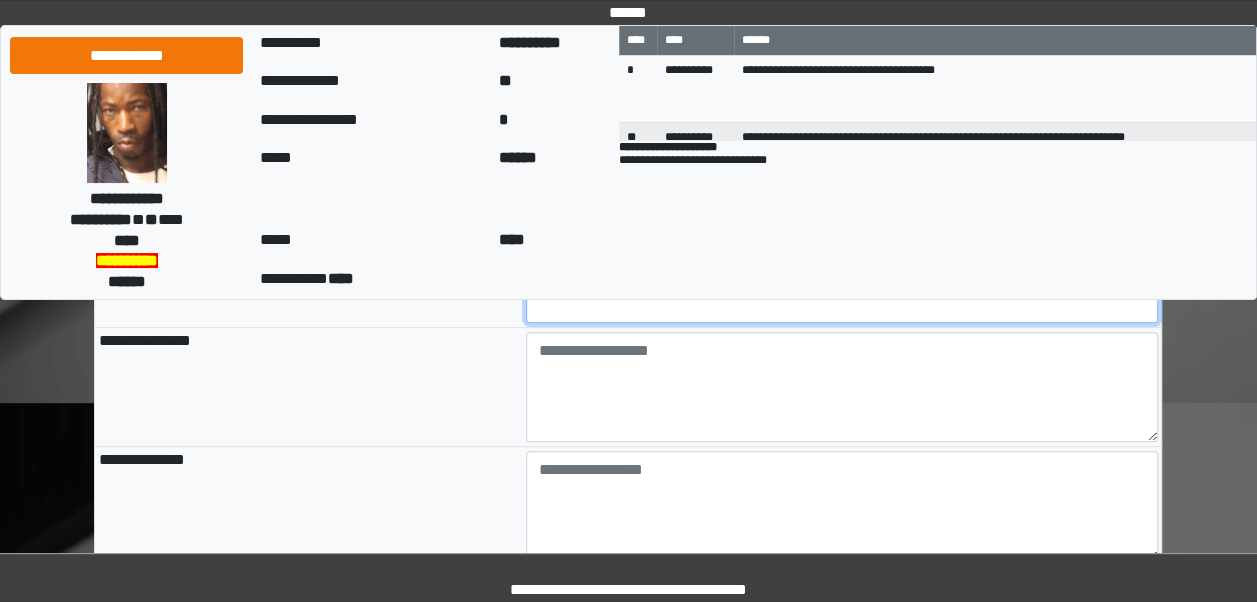 scroll, scrollTop: 312, scrollLeft: 0, axis: vertical 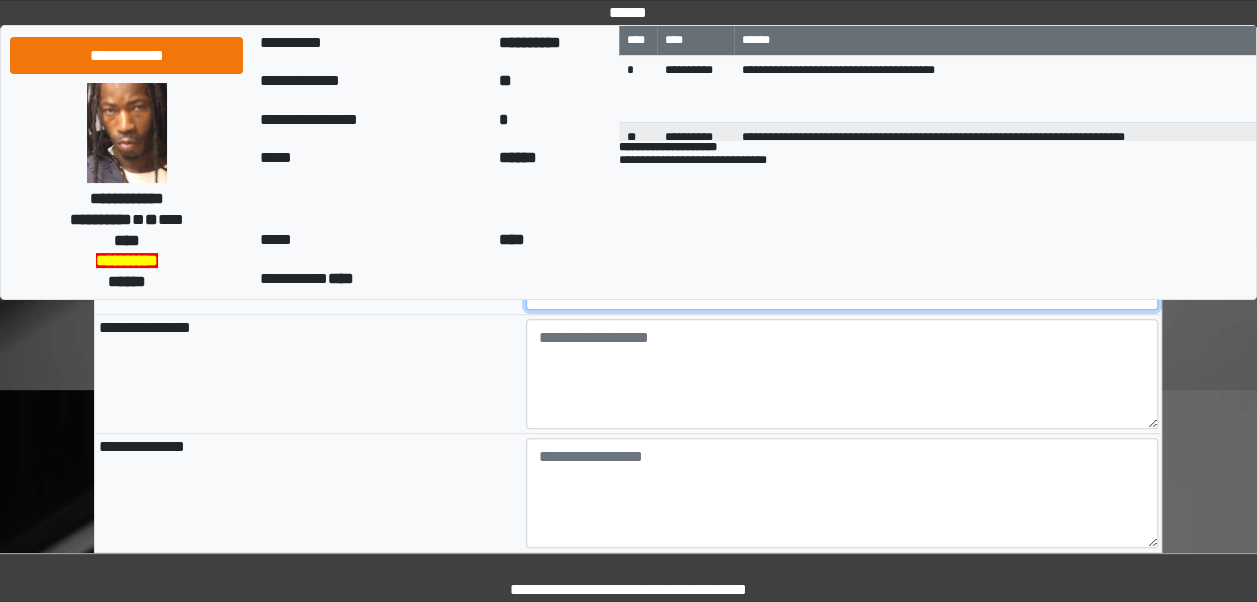 type on "**" 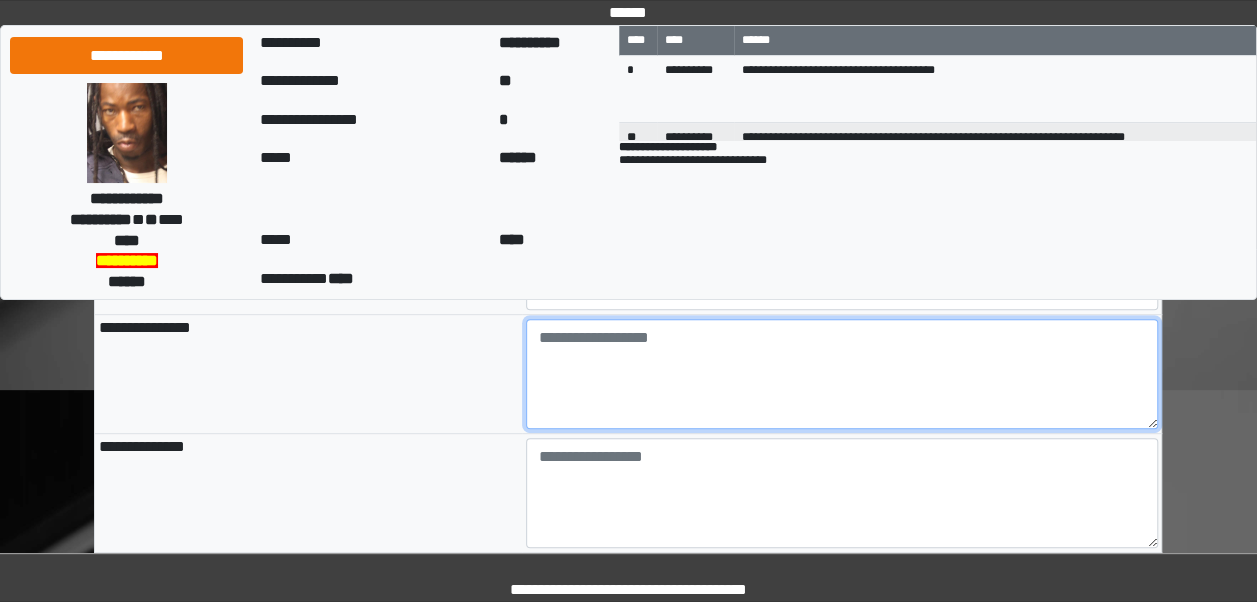click at bounding box center (842, 374) 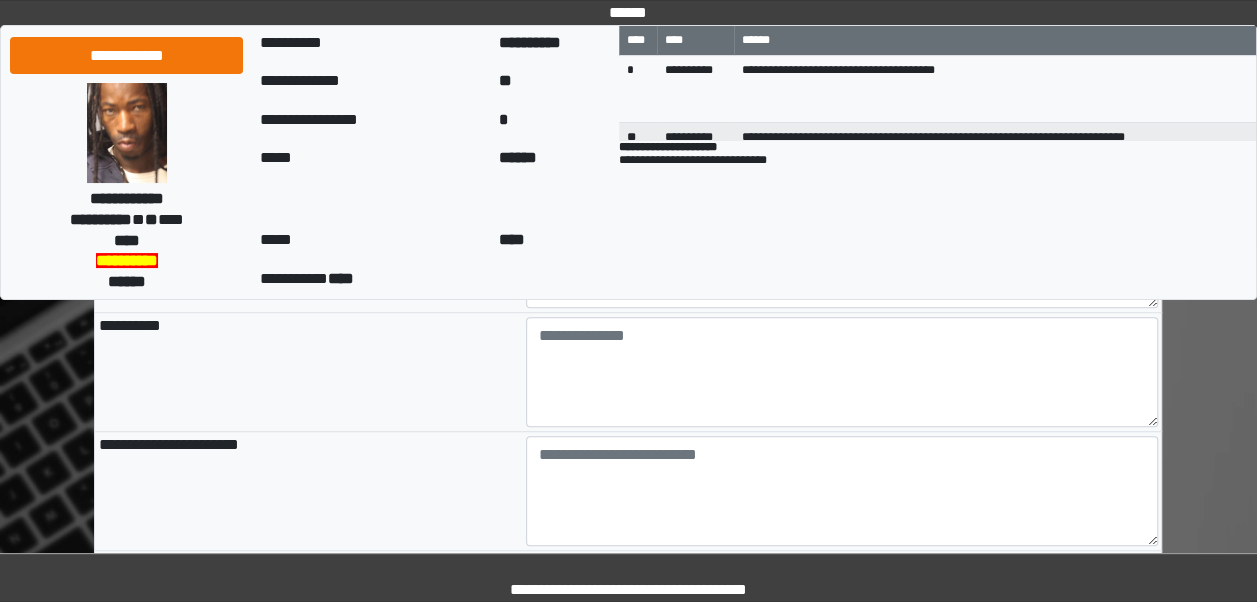 scroll, scrollTop: 566, scrollLeft: 0, axis: vertical 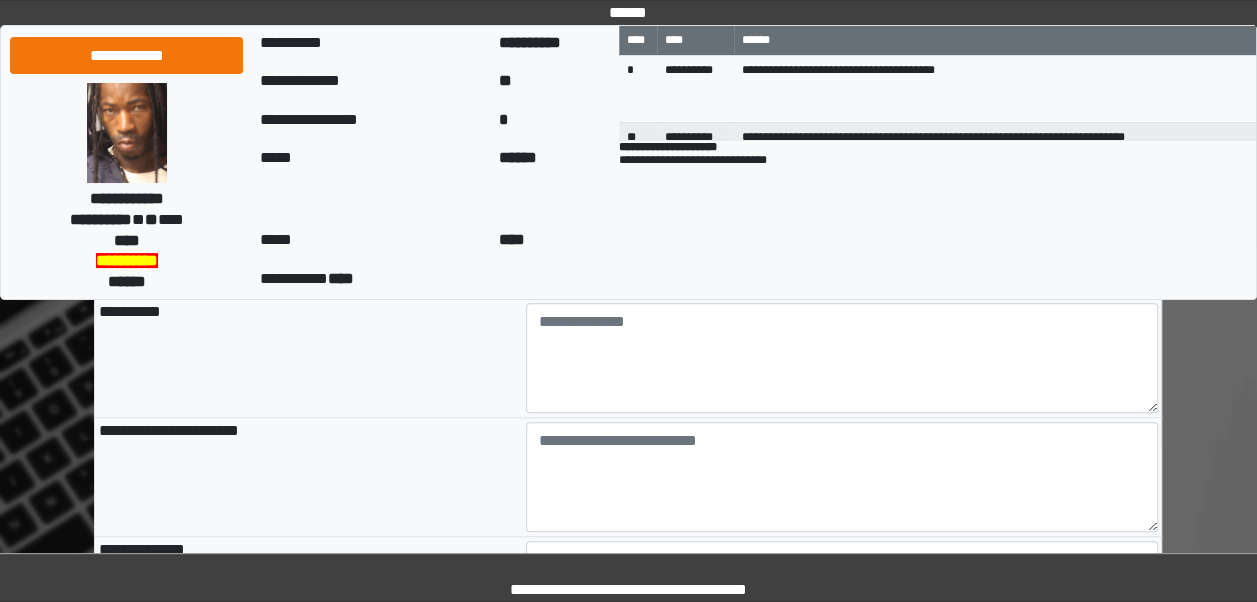 type on "**********" 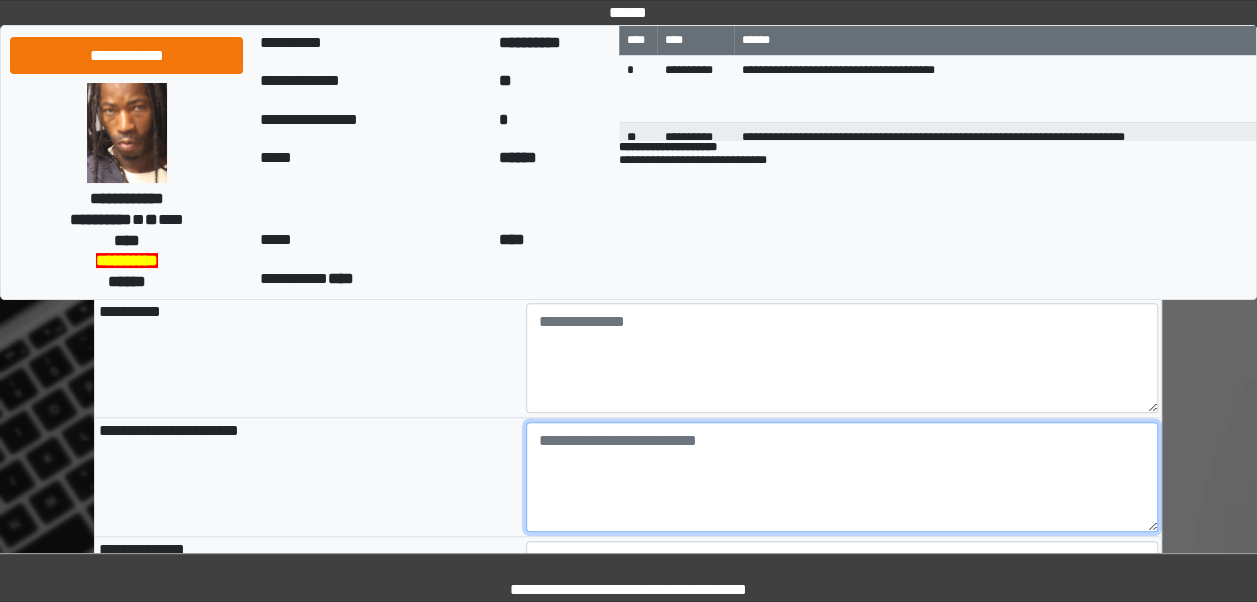 click at bounding box center [842, 477] 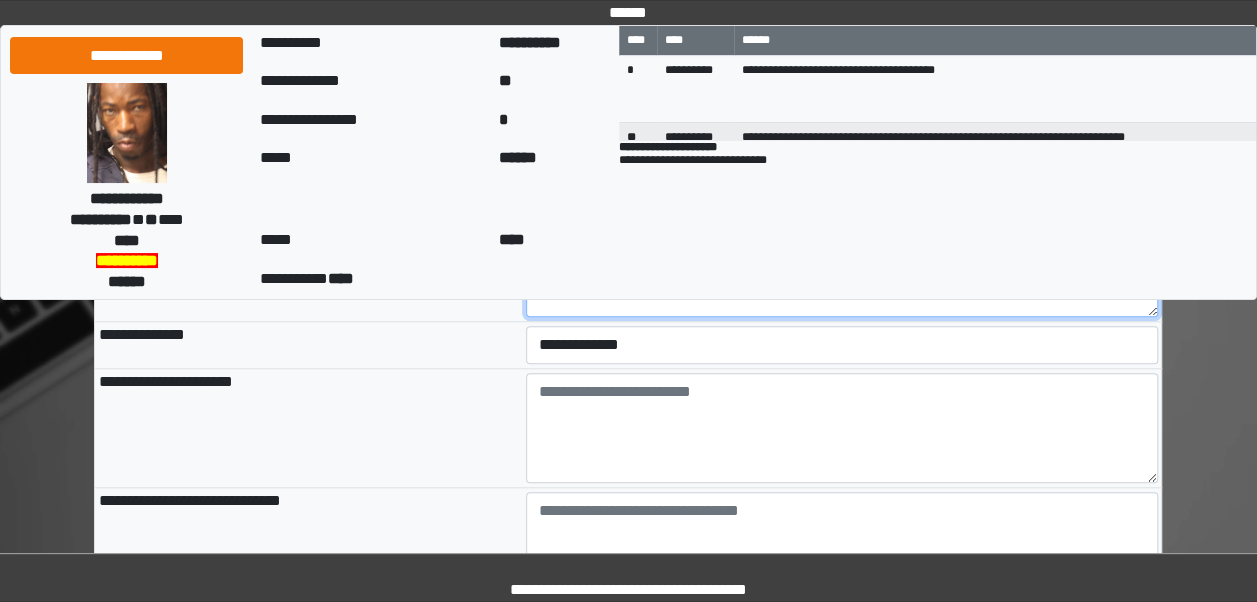 scroll, scrollTop: 785, scrollLeft: 0, axis: vertical 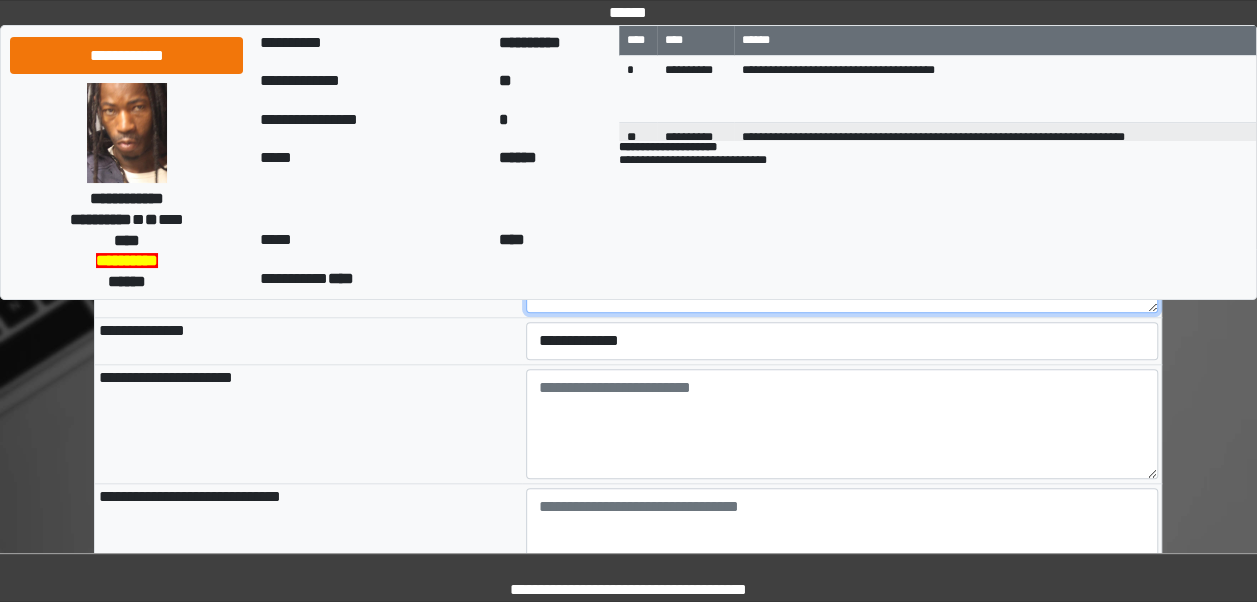 type on "**" 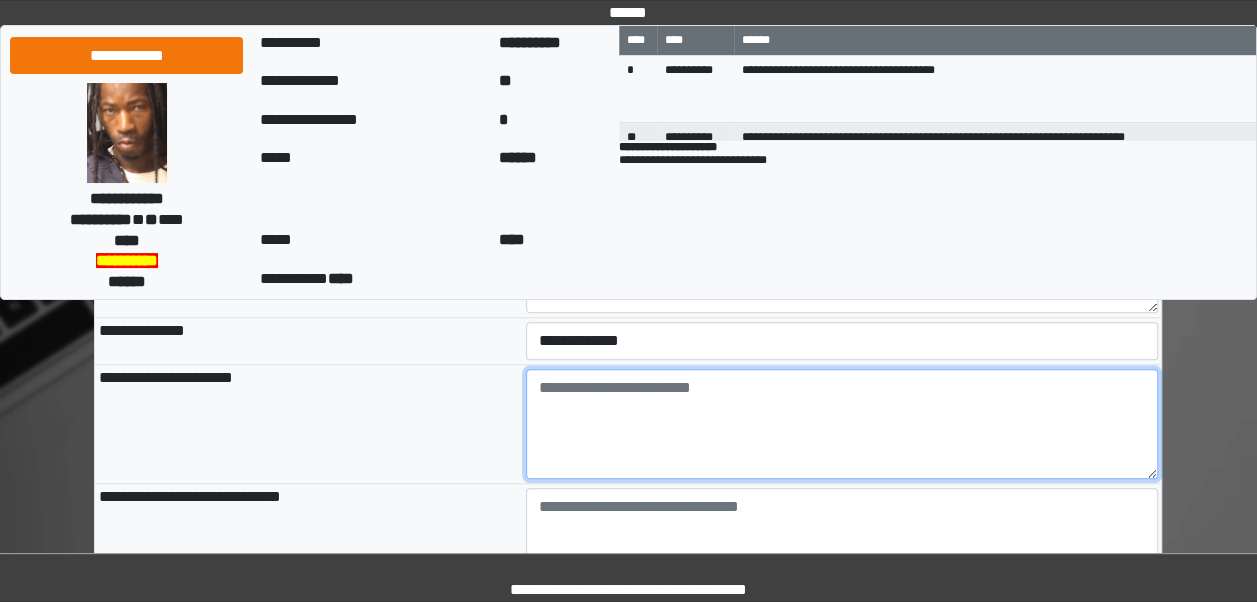 click at bounding box center [842, 424] 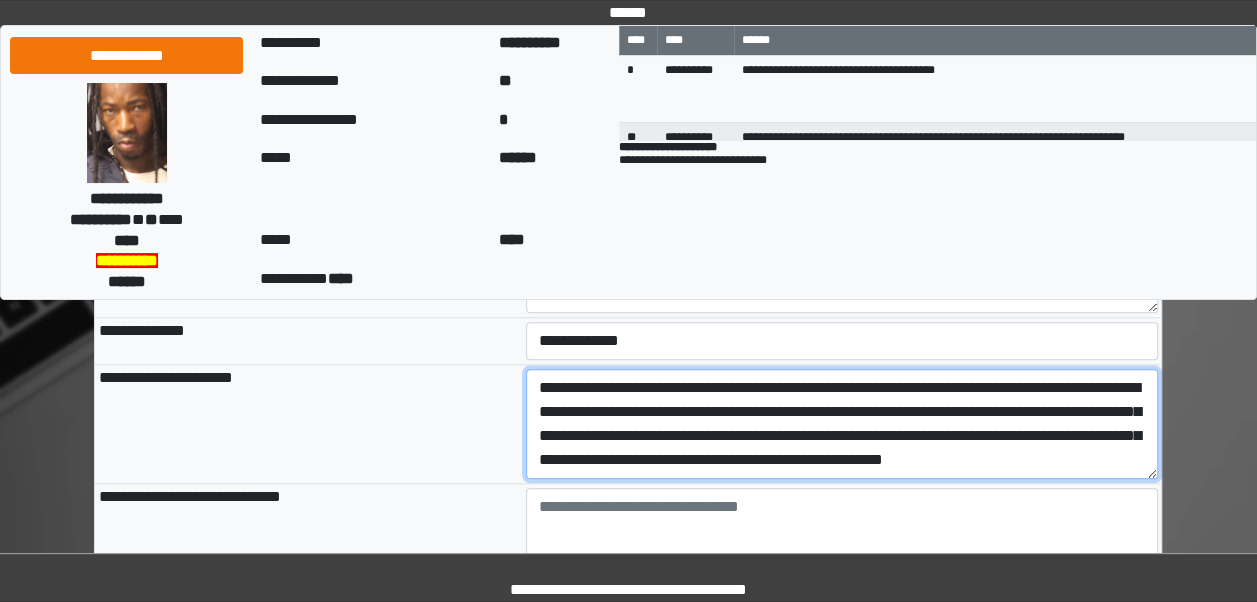 scroll, scrollTop: 16, scrollLeft: 0, axis: vertical 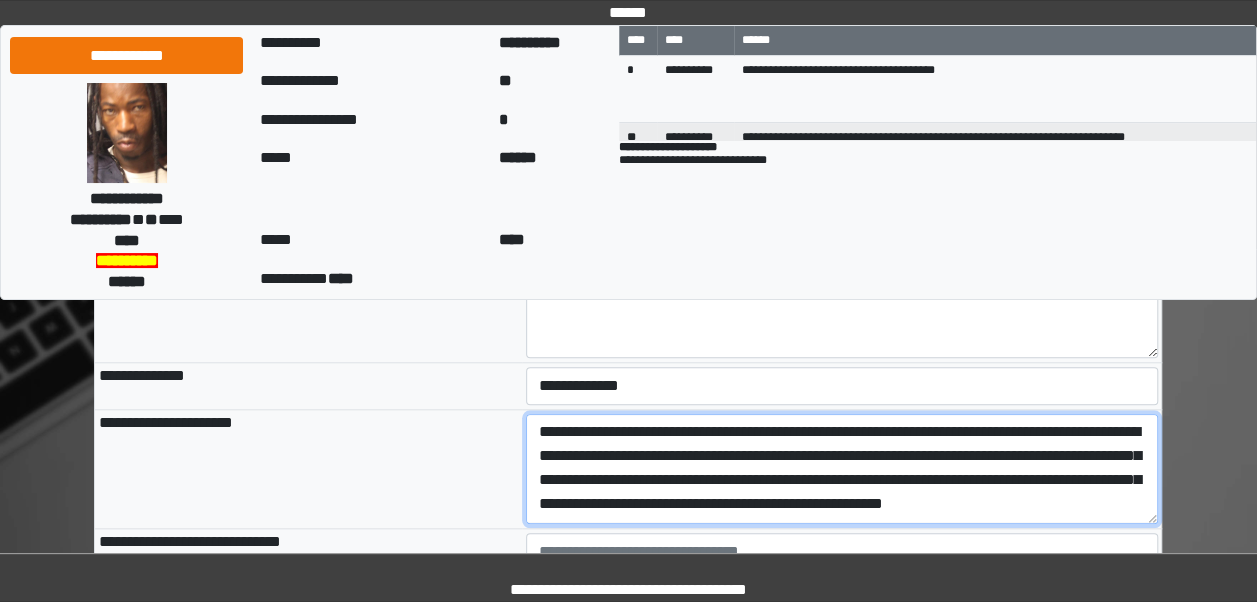 type on "**********" 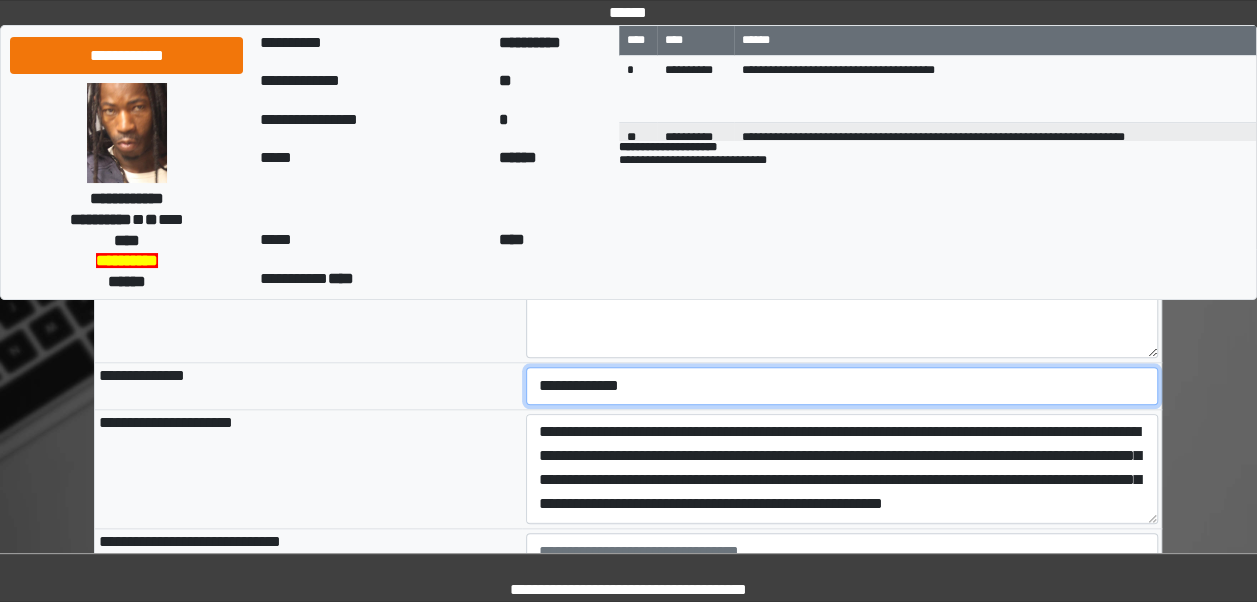 click on "**********" at bounding box center [842, 386] 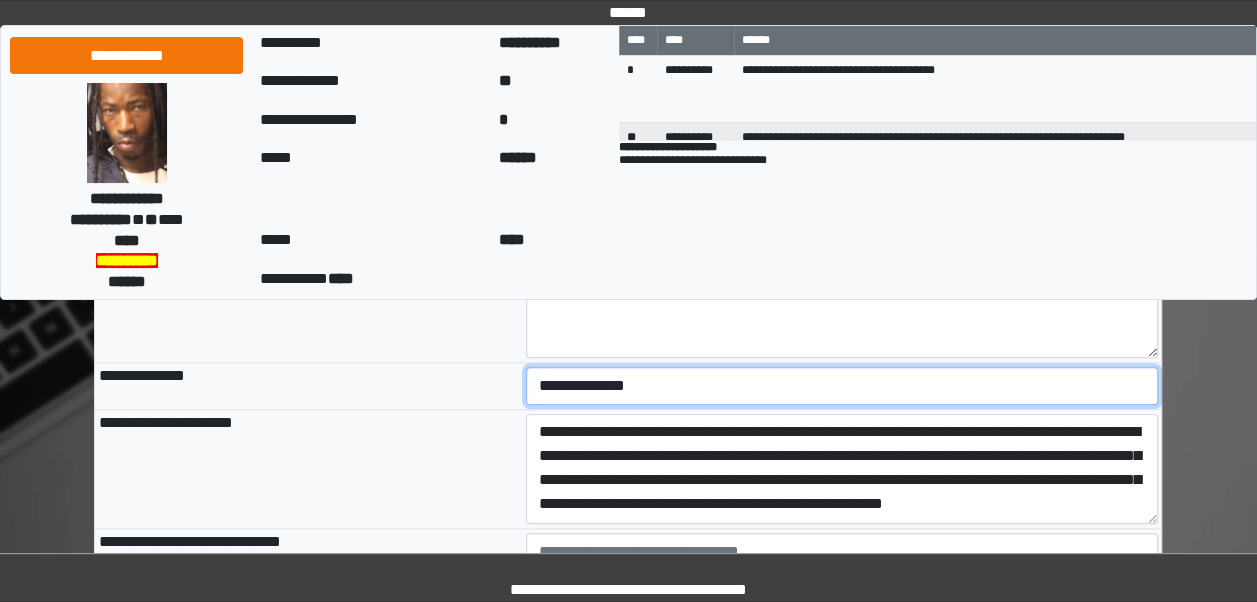 click on "**********" at bounding box center [842, 386] 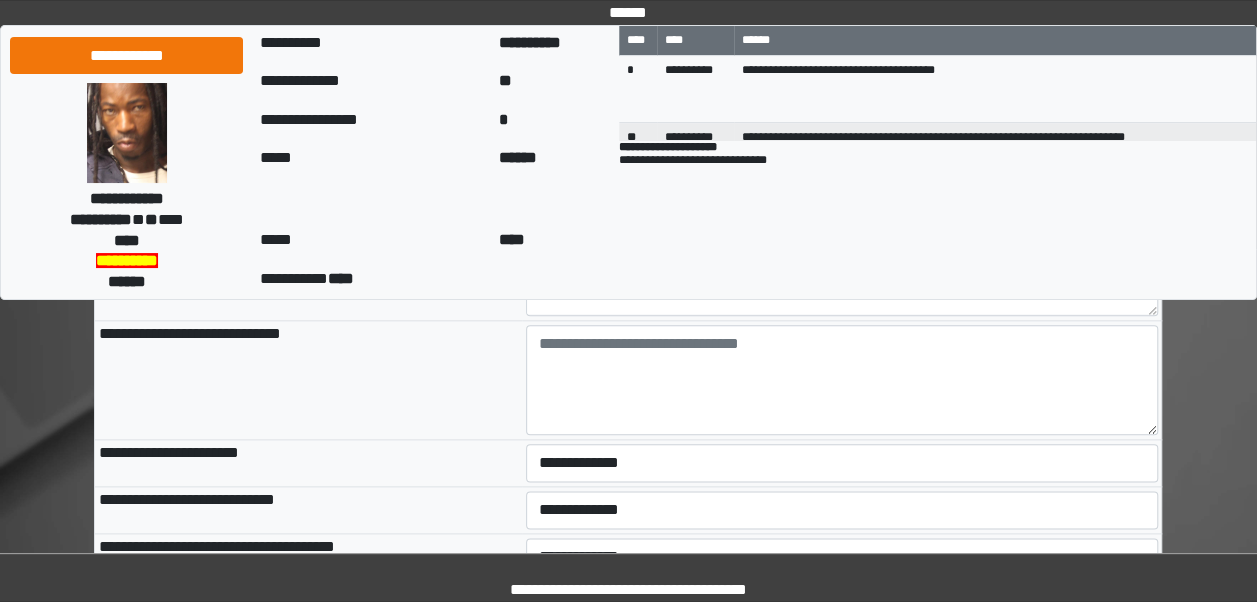 scroll, scrollTop: 946, scrollLeft: 0, axis: vertical 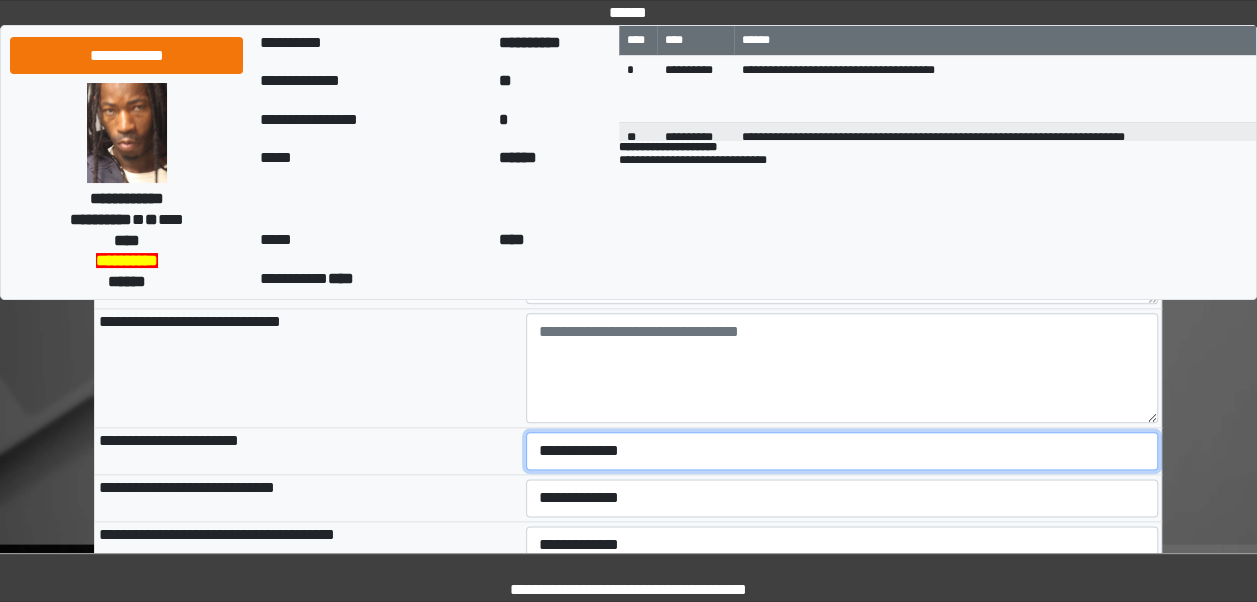 click on "**********" at bounding box center [842, 451] 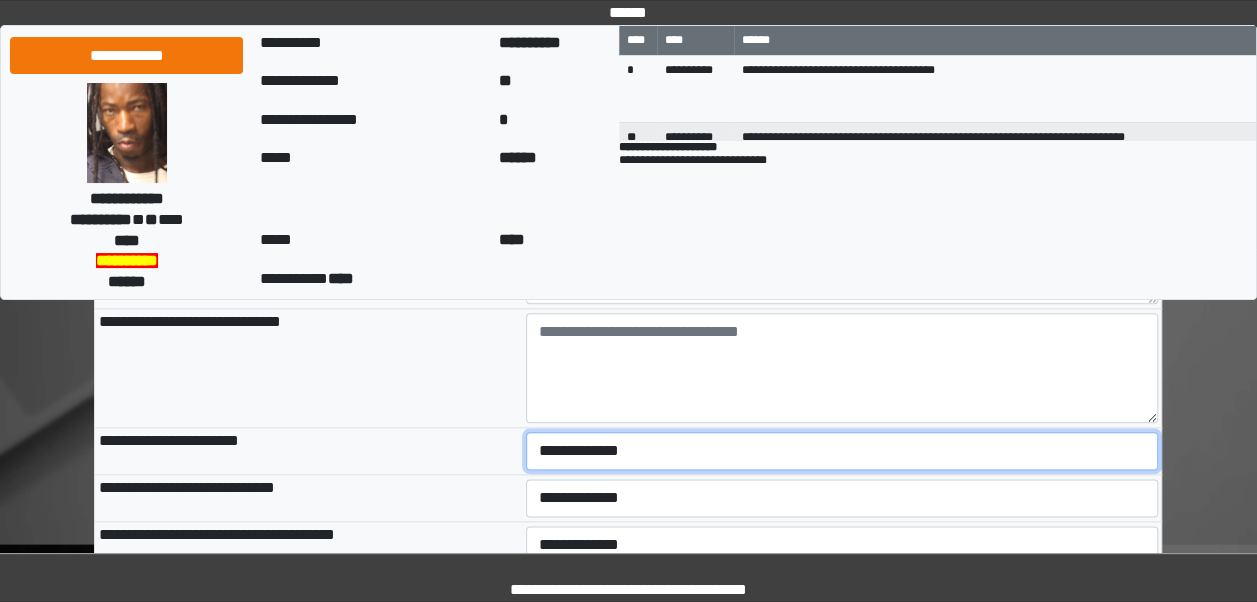click on "**********" at bounding box center [842, 451] 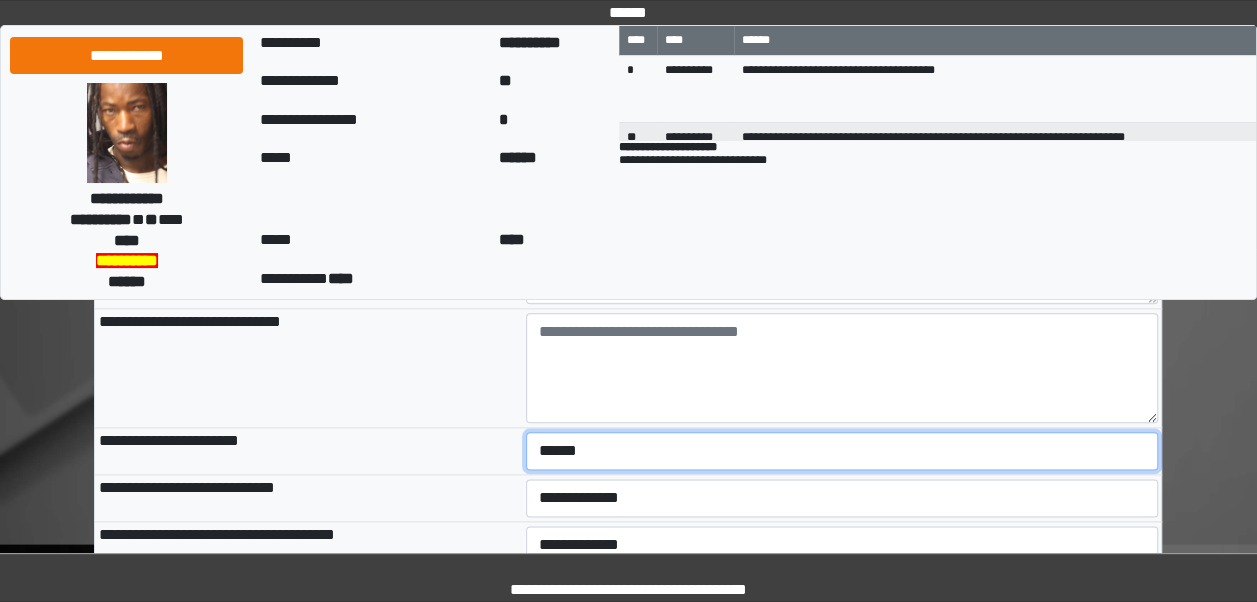 click on "**********" at bounding box center (842, 451) 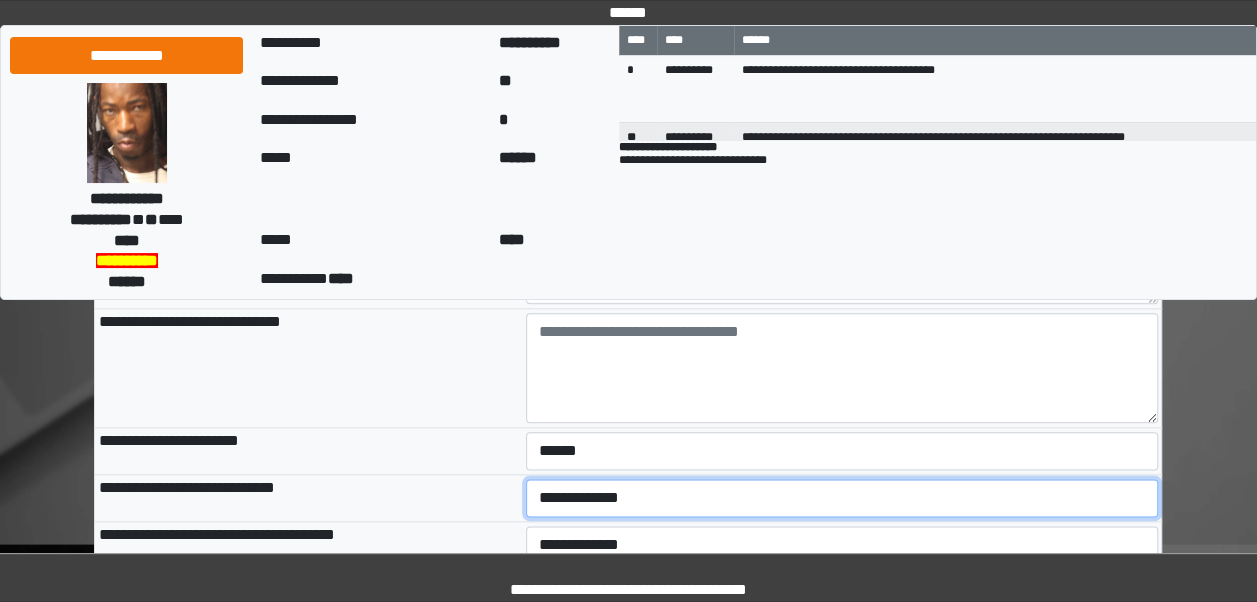 click on "**********" at bounding box center [842, 498] 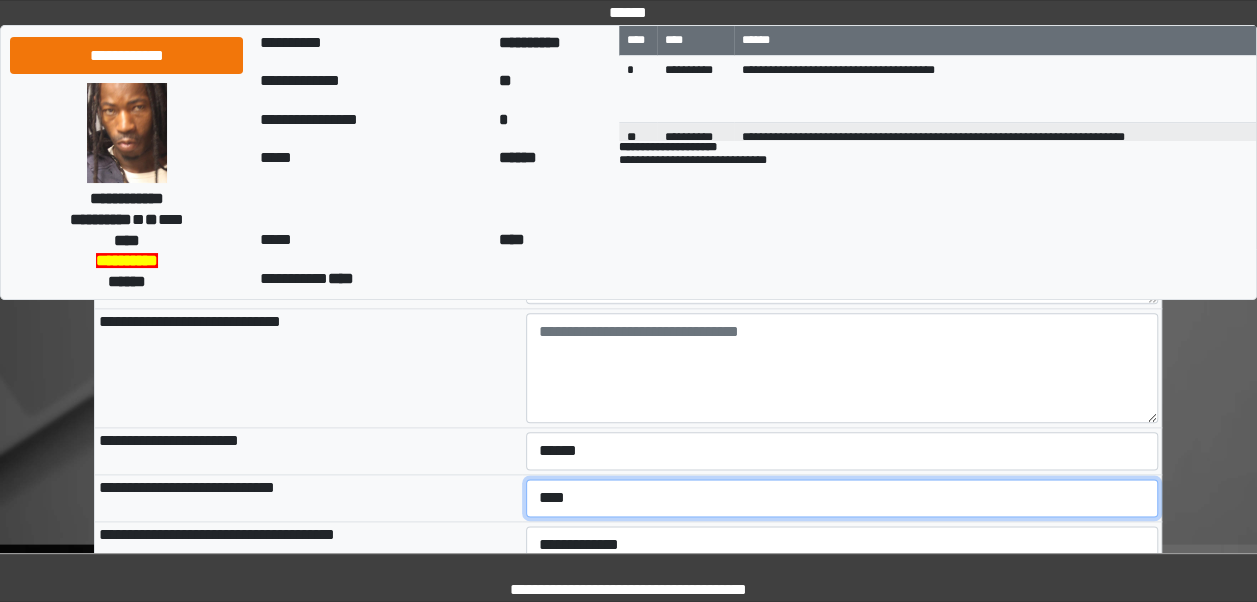 click on "**********" at bounding box center [842, 498] 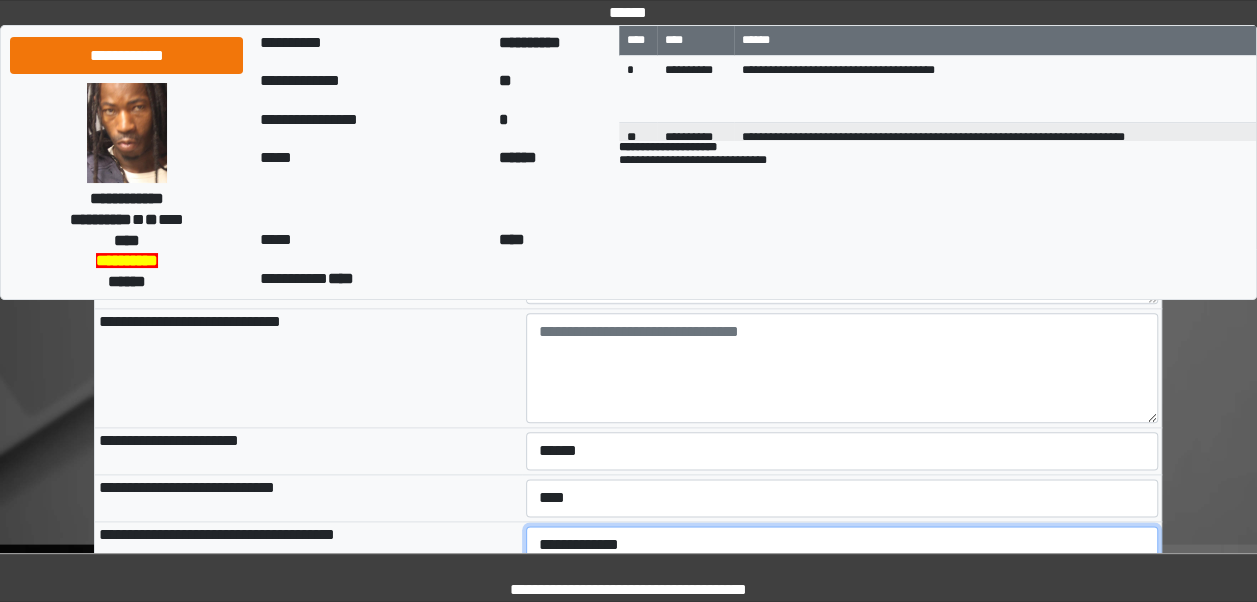 click on "**********" at bounding box center (842, 545) 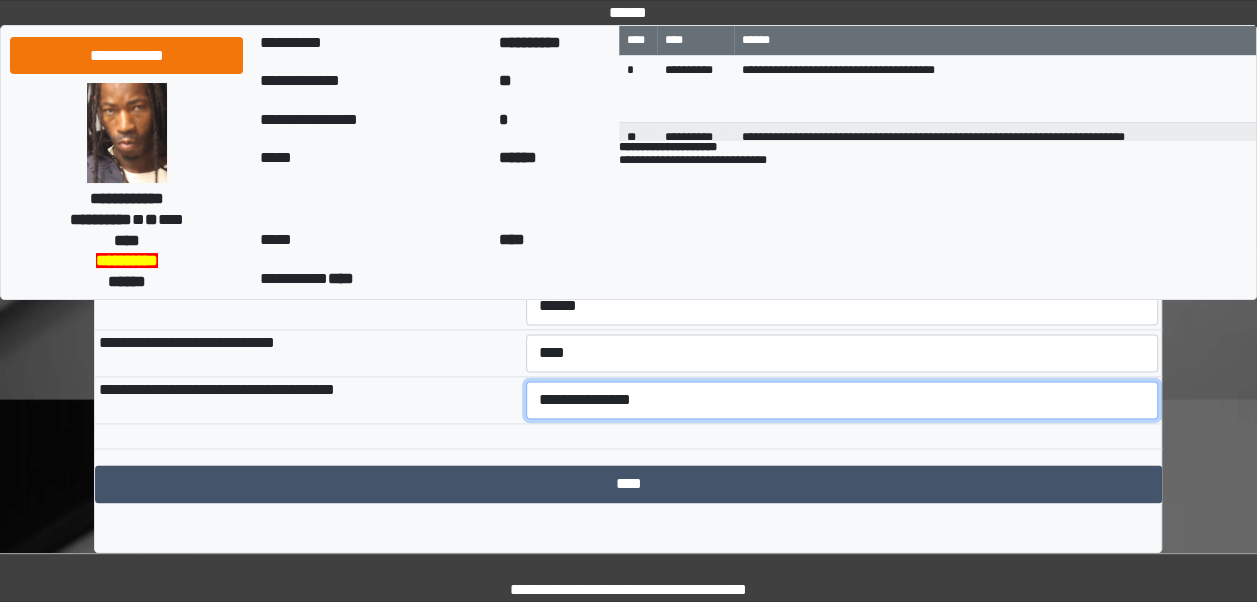 scroll, scrollTop: 1120, scrollLeft: 0, axis: vertical 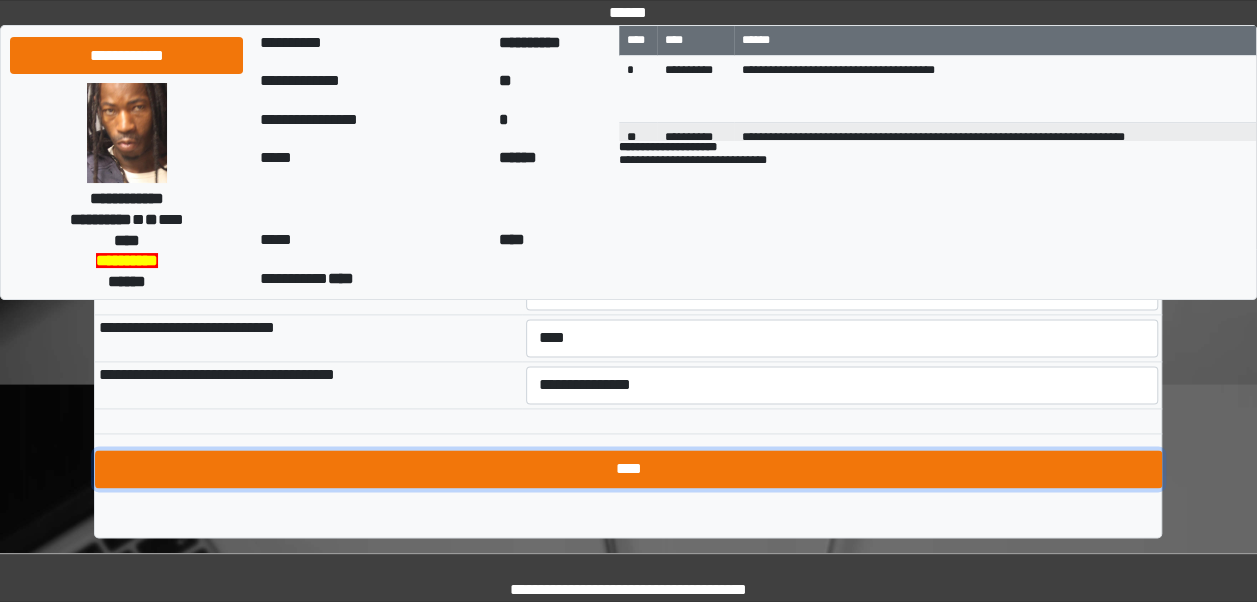 click on "****" at bounding box center [628, 469] 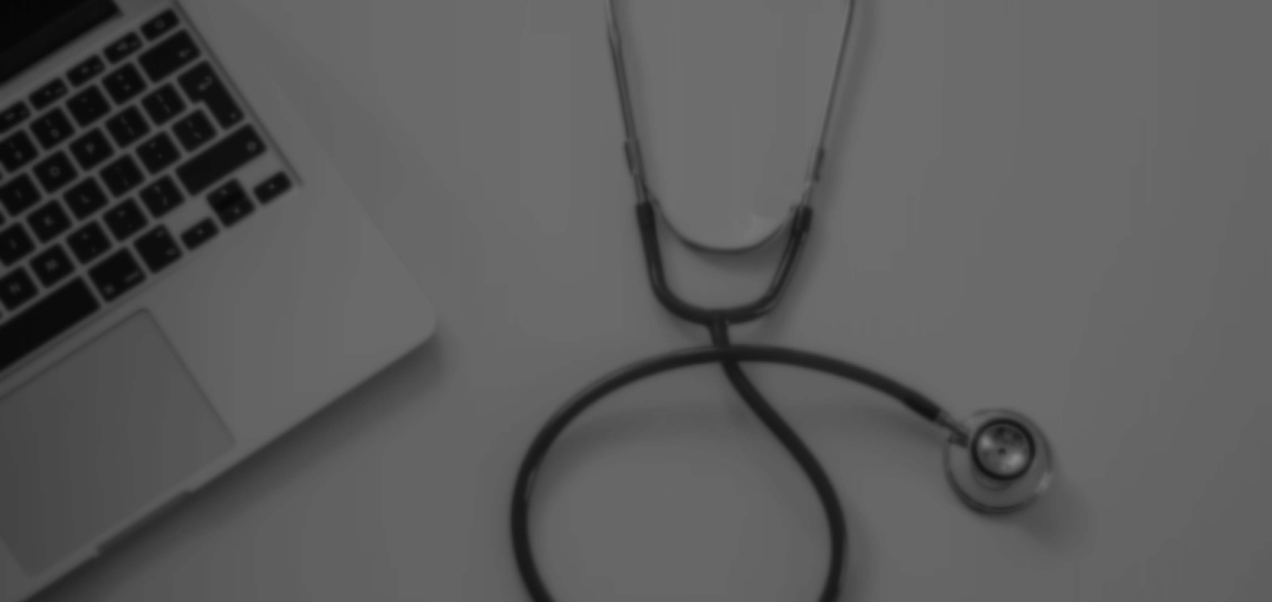scroll, scrollTop: 0, scrollLeft: 0, axis: both 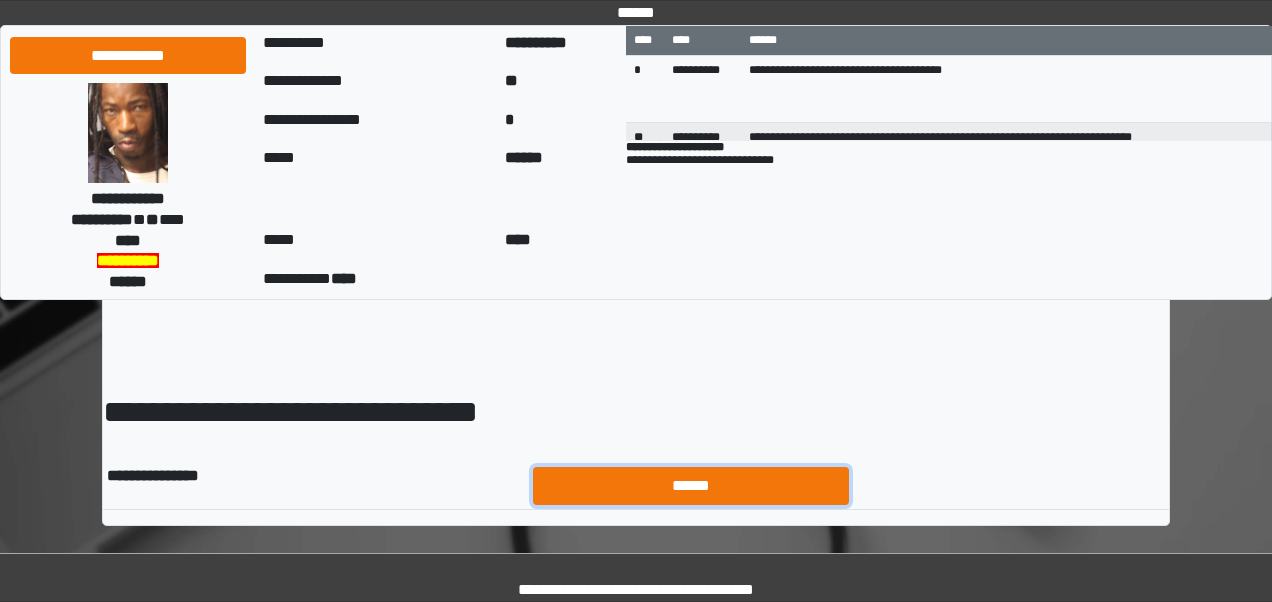 click on "******" at bounding box center (691, 485) 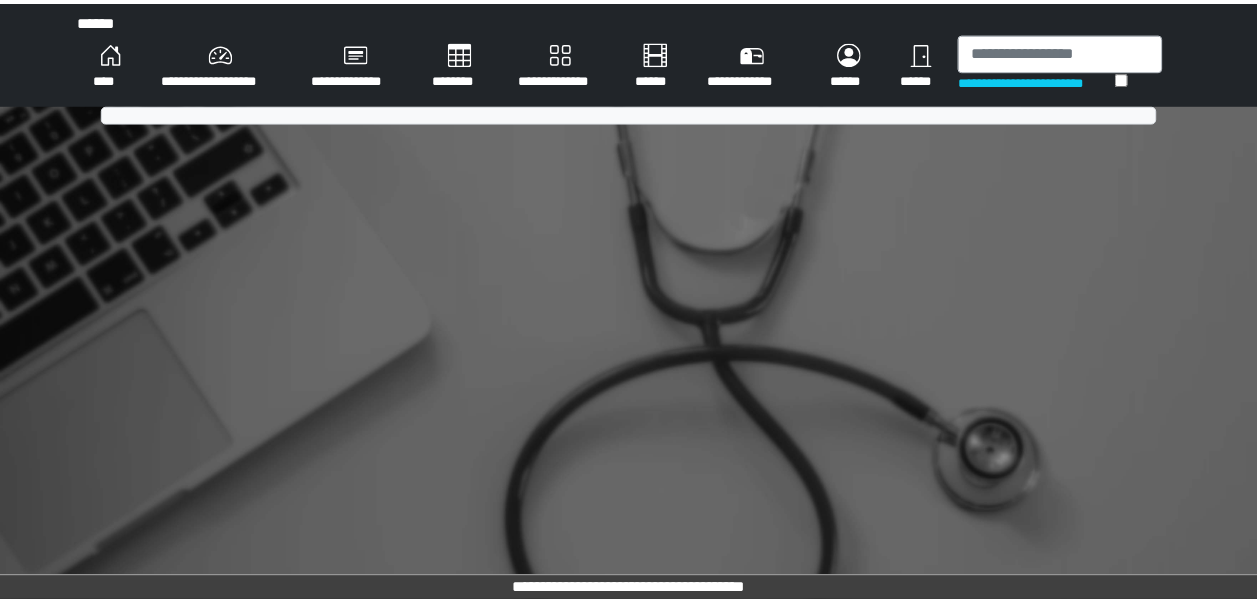 scroll, scrollTop: 0, scrollLeft: 0, axis: both 